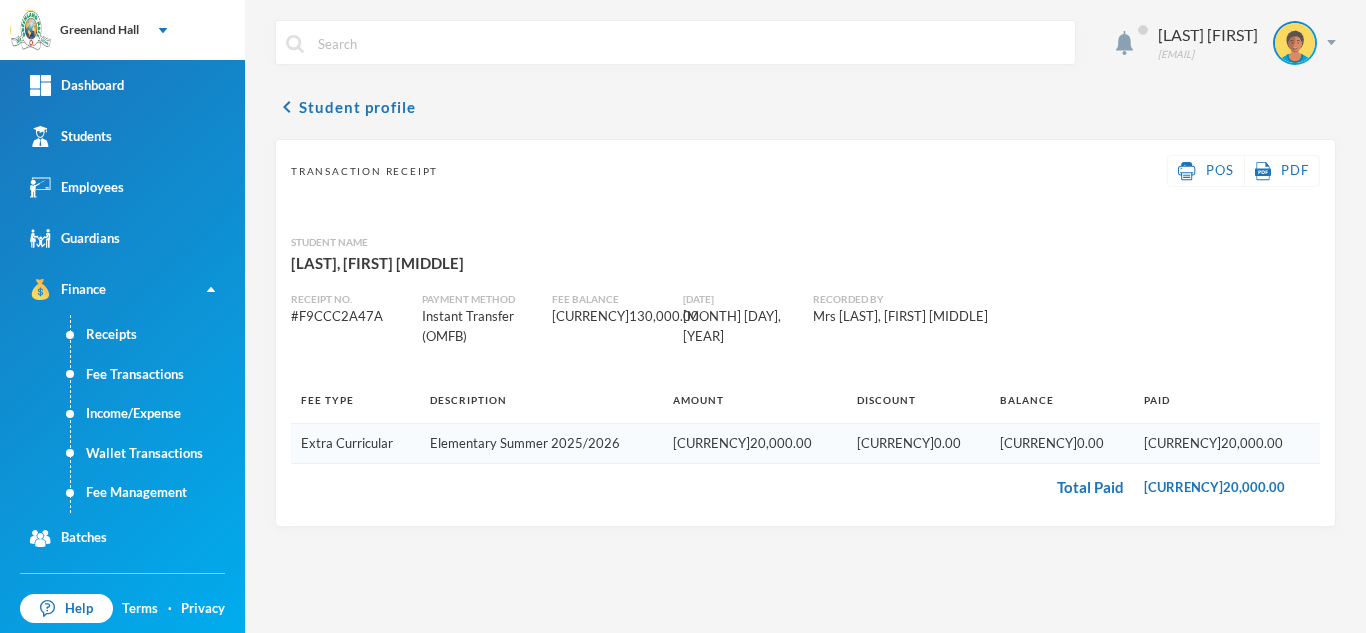 scroll, scrollTop: 0, scrollLeft: 0, axis: both 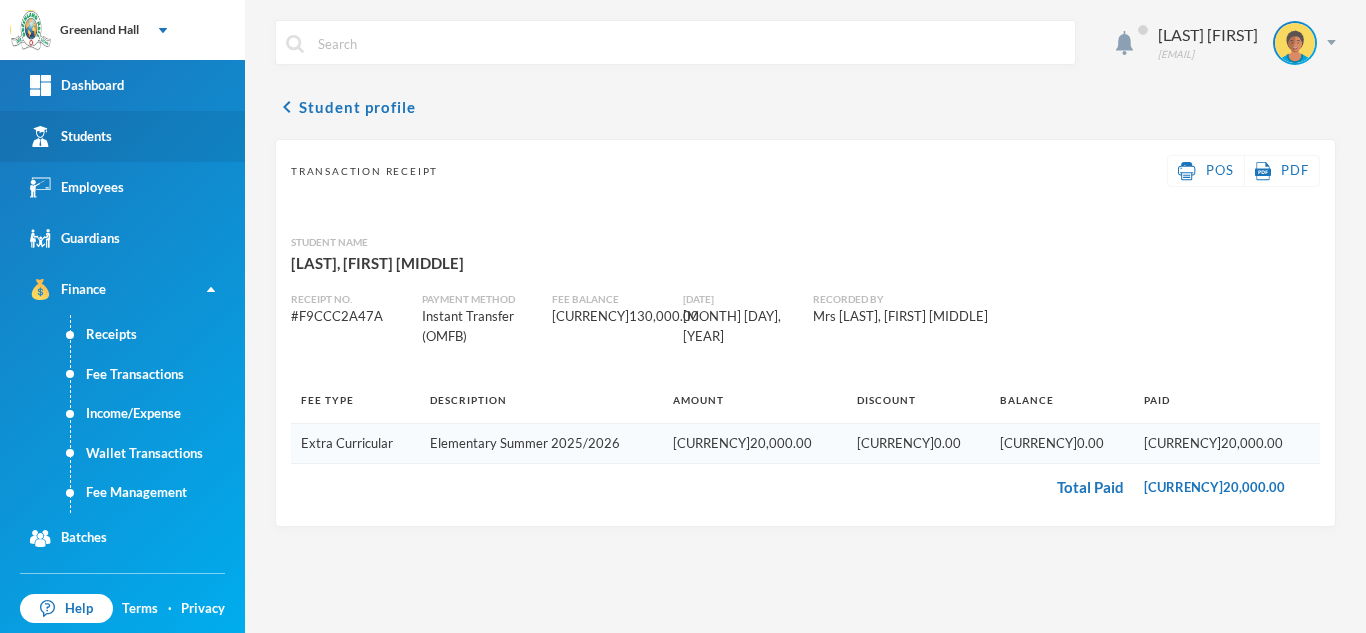 click on "Students" at bounding box center (71, 136) 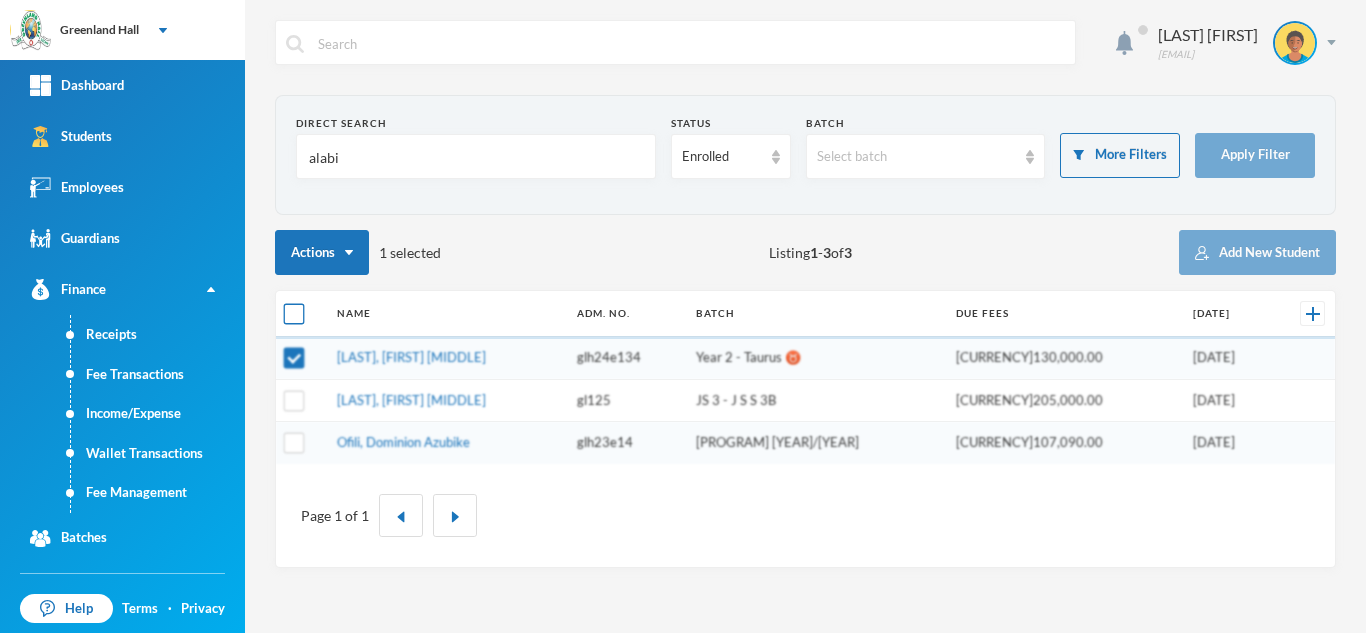 click at bounding box center [294, 314] 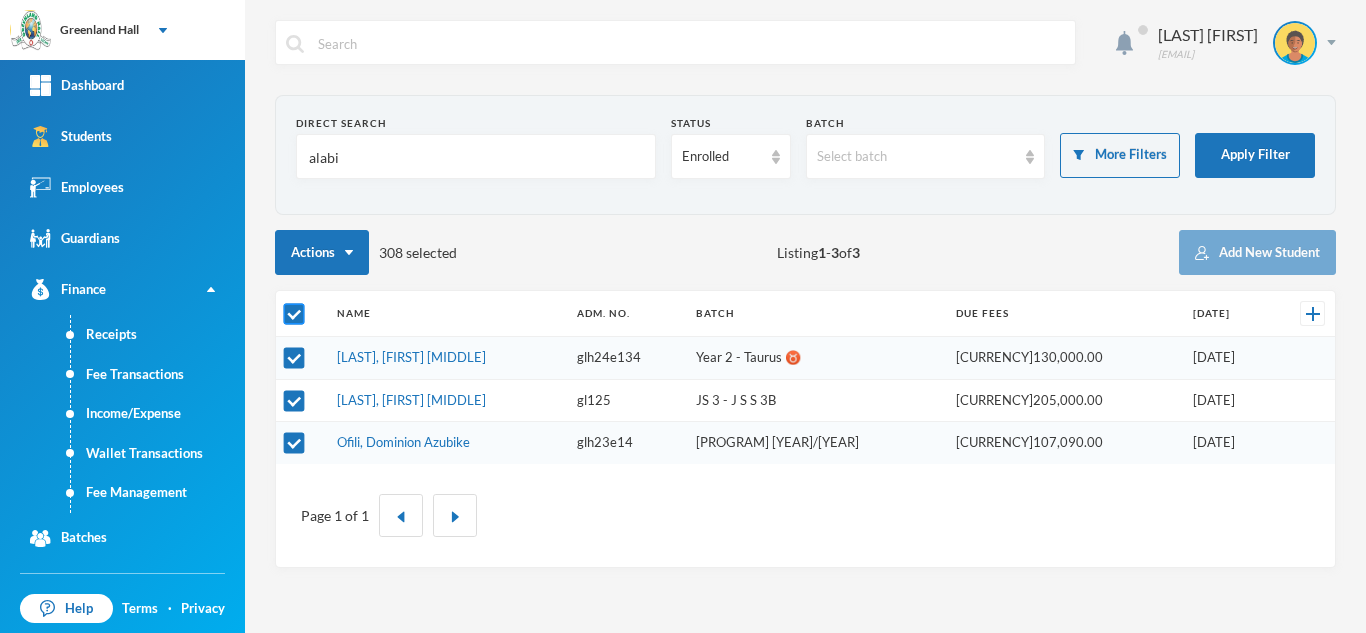 click at bounding box center (294, 314) 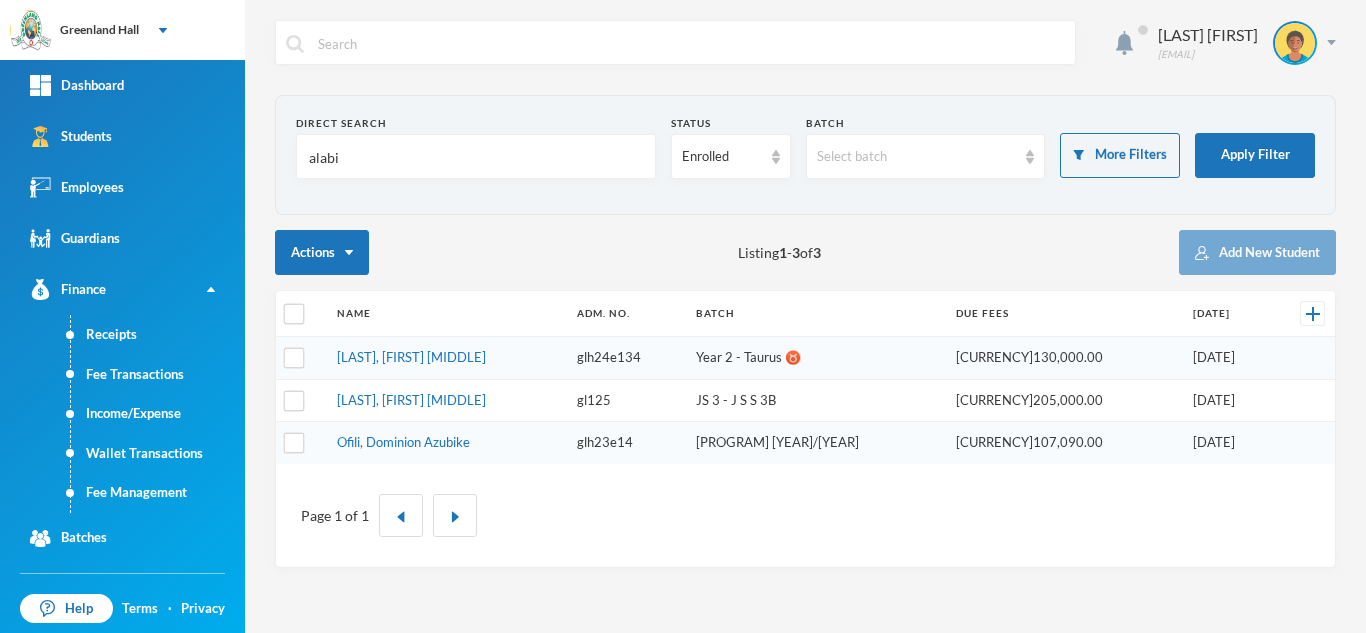 drag, startPoint x: 402, startPoint y: 161, endPoint x: 232, endPoint y: 173, distance: 170.423 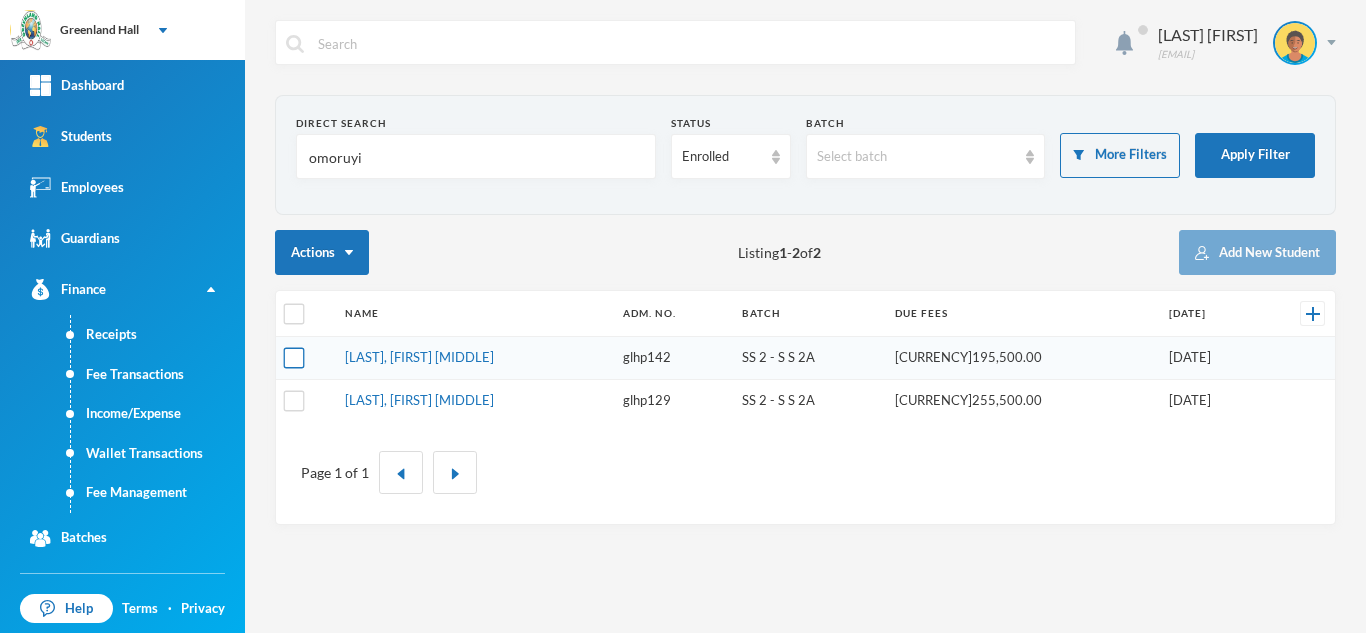 type on "omoruyi" 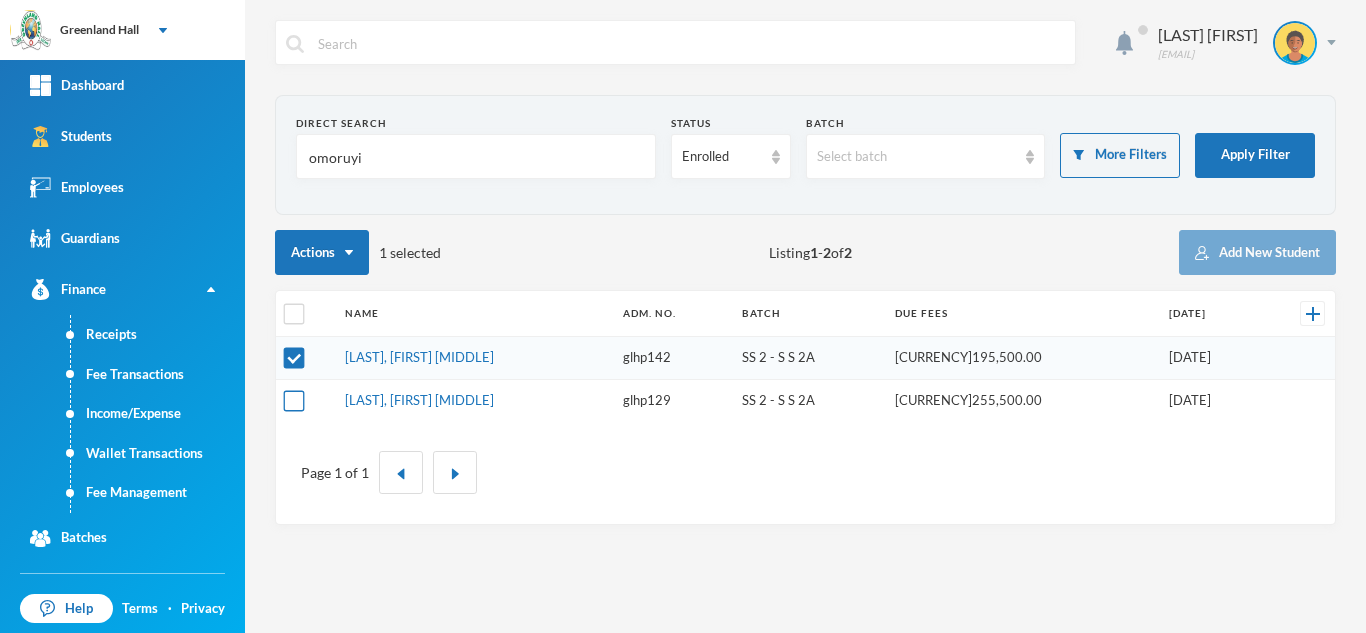 click at bounding box center [294, 400] 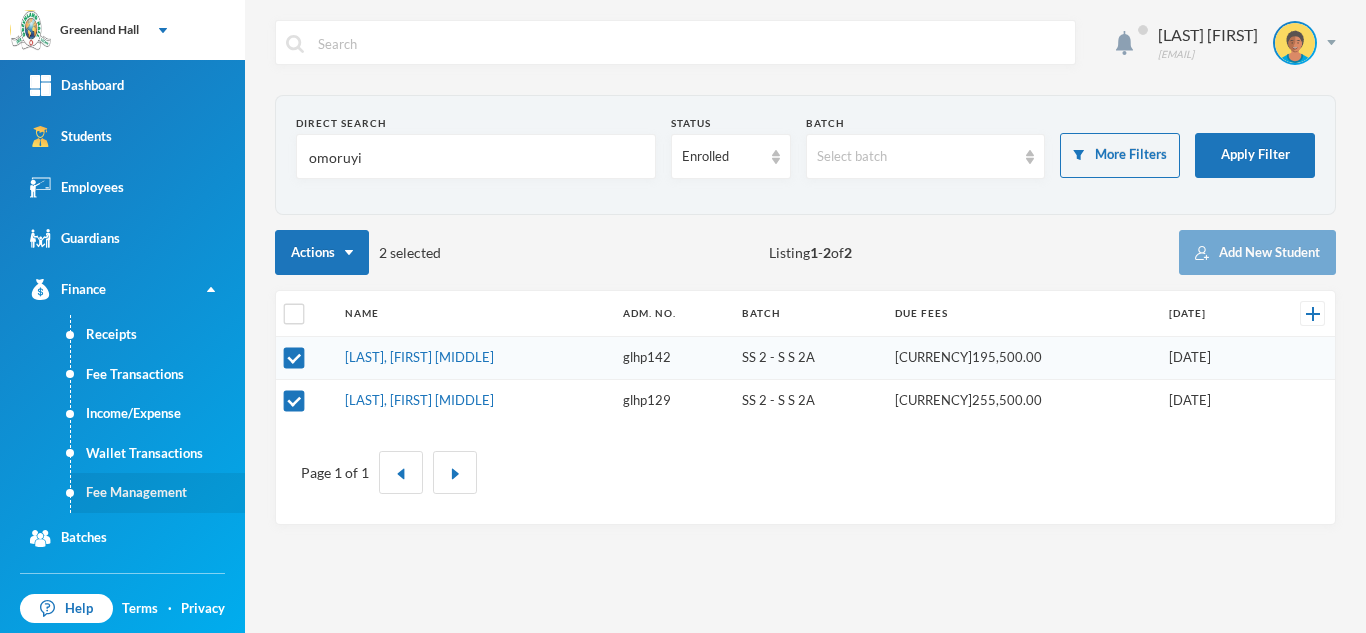 click on "Fee Management" at bounding box center (158, 493) 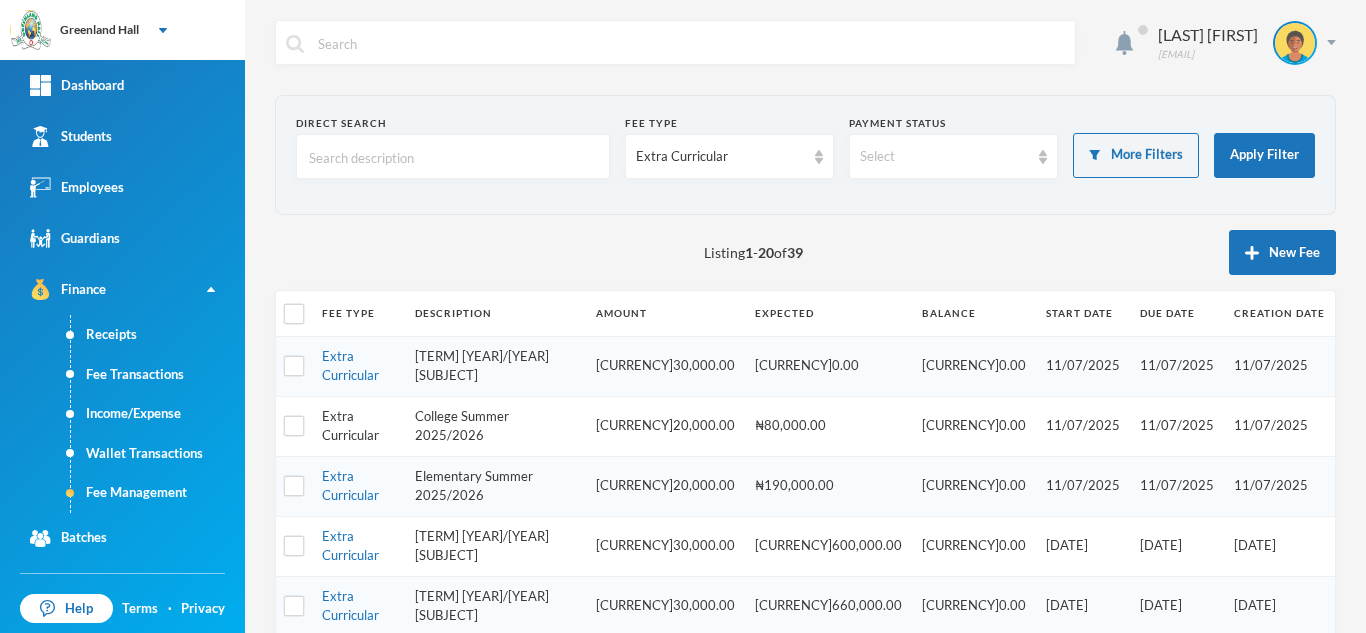click on "Extra Curricular" at bounding box center [350, 426] 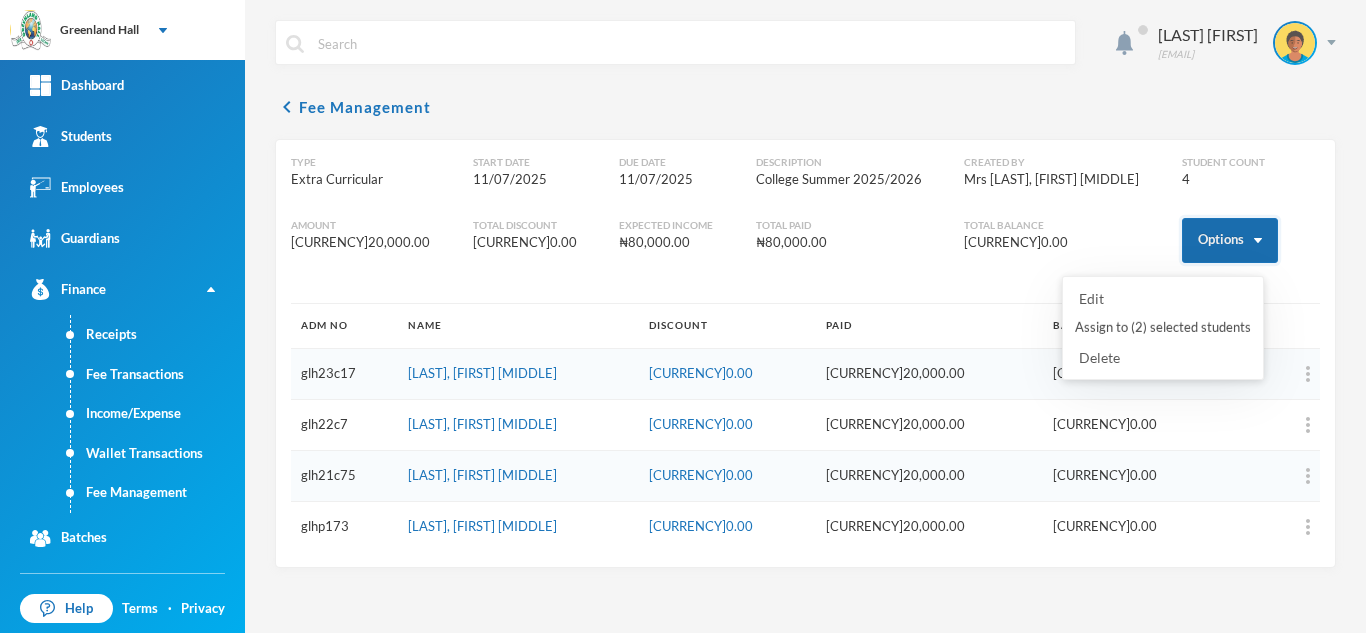 click on "Options" at bounding box center [1230, 240] 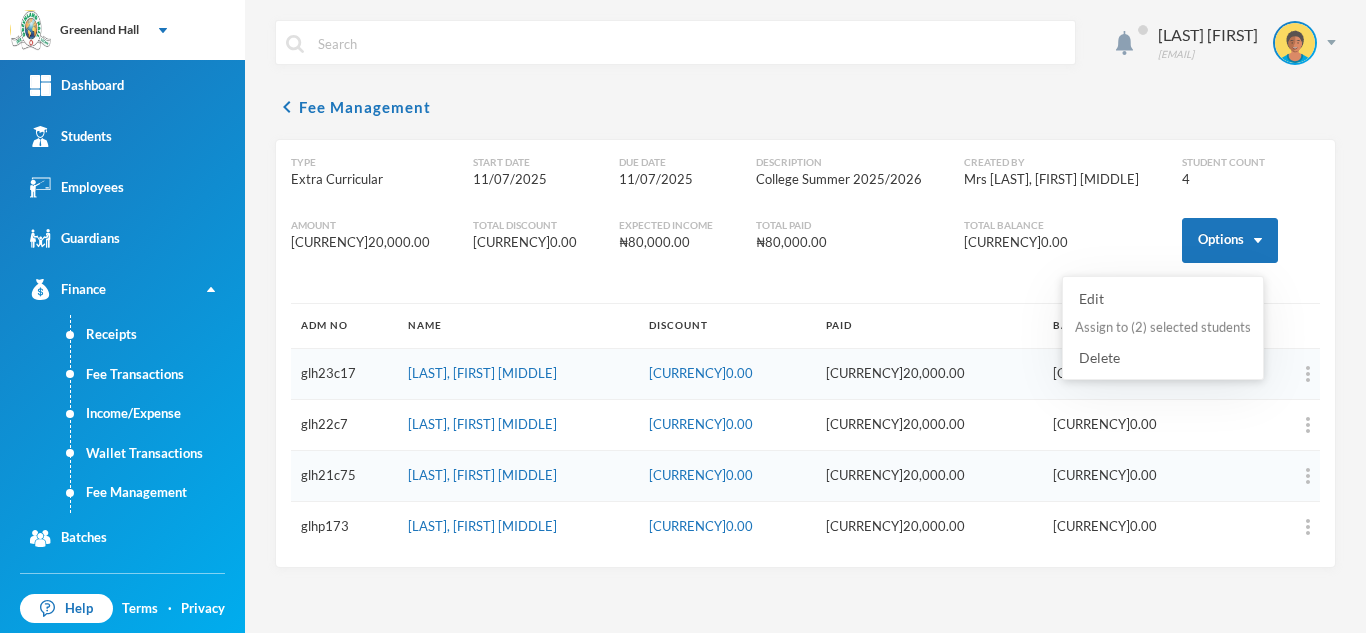click on "Assign to ( 2 ) selected students" at bounding box center [1163, 328] 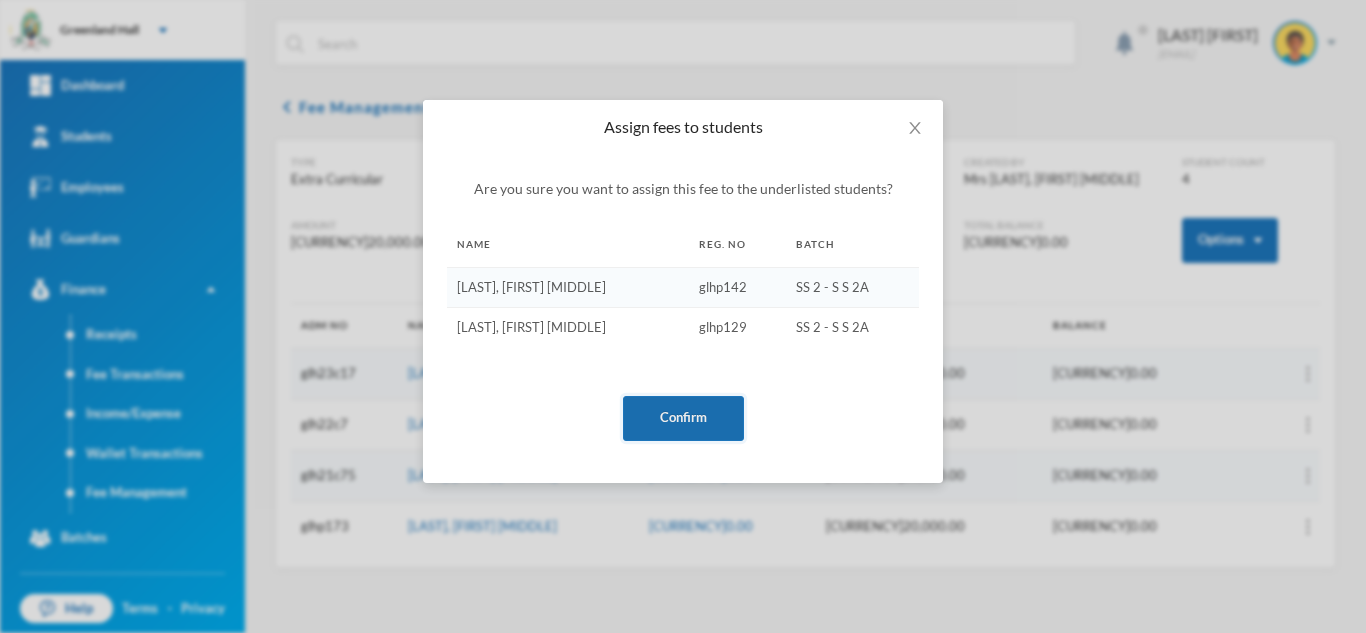 click on "Confirm" at bounding box center (683, 418) 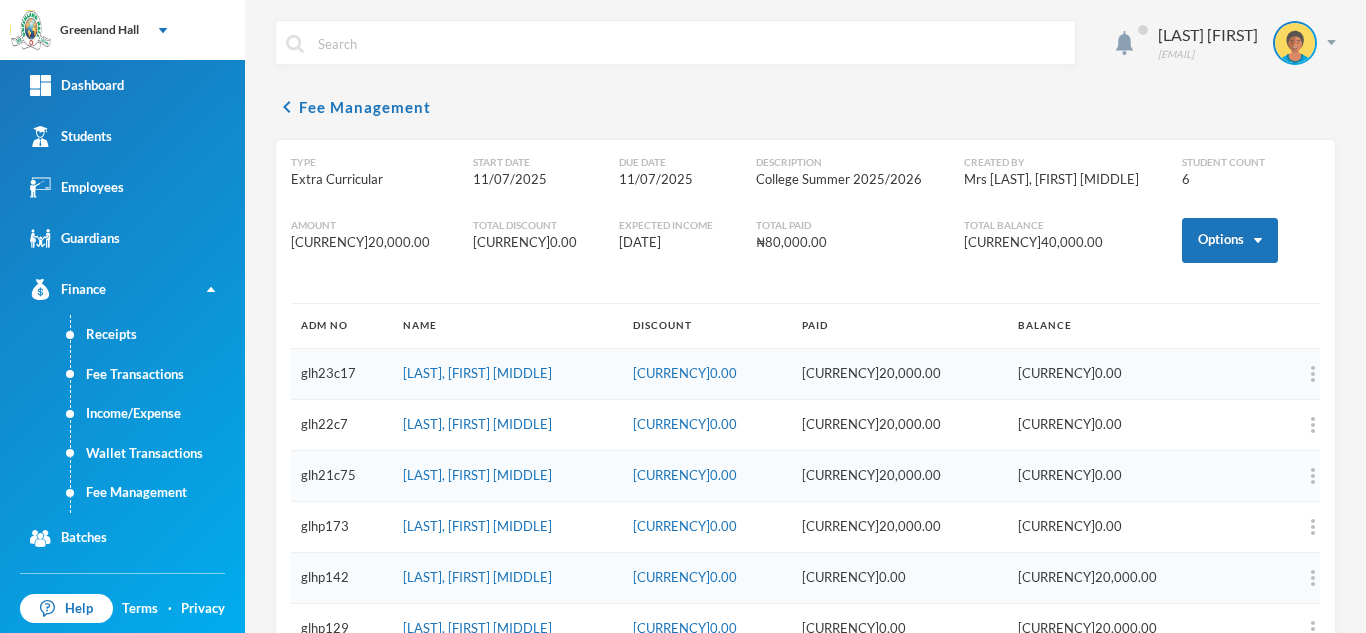 scroll, scrollTop: 57, scrollLeft: 0, axis: vertical 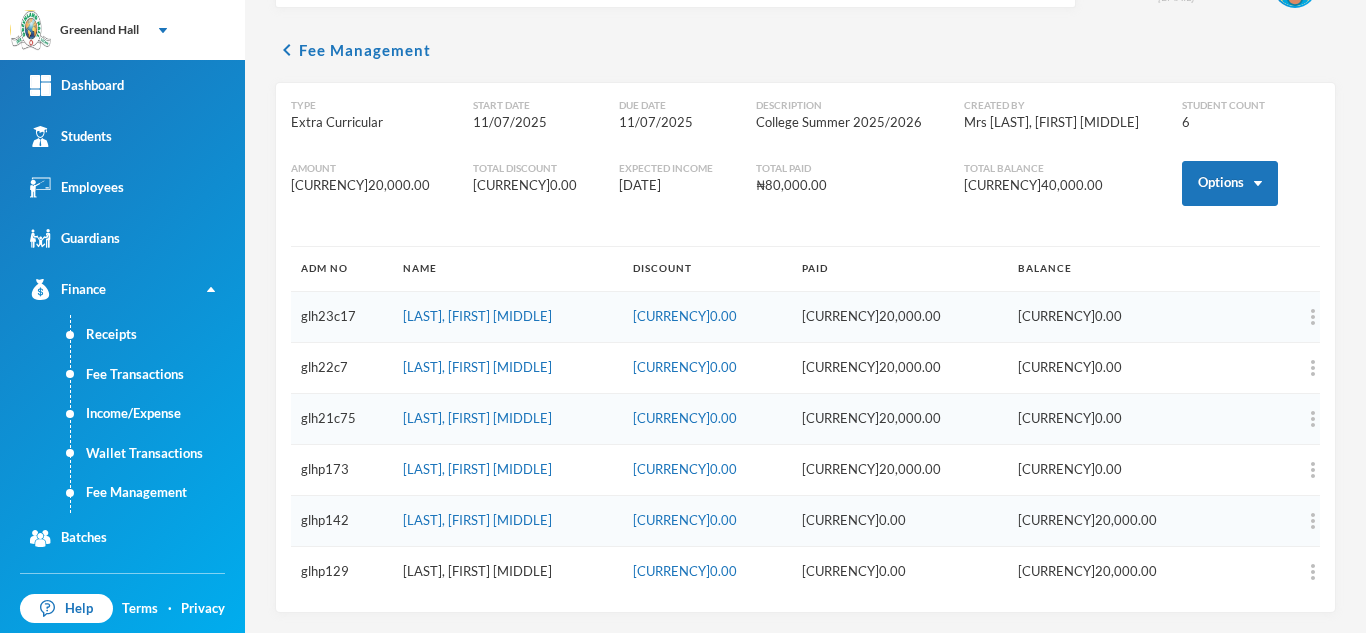 click on "[LAST], [FIRST] [MIDDLE]" at bounding box center [477, 571] 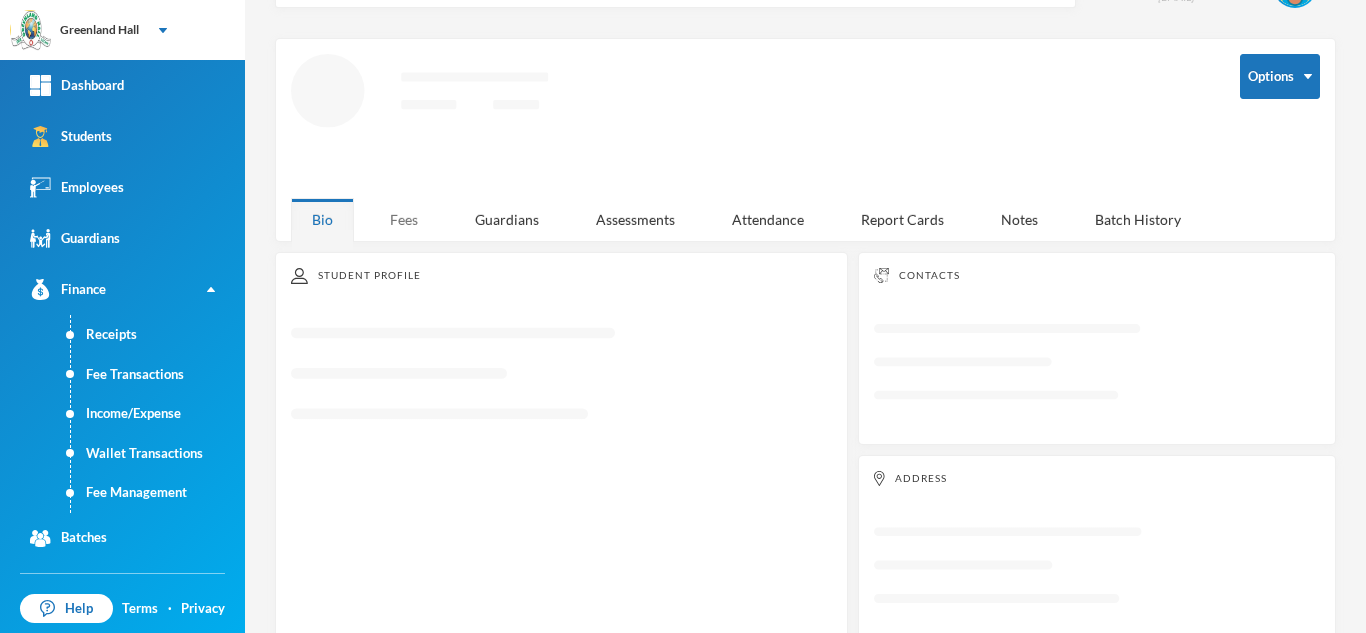 click on "Fees" at bounding box center (404, 219) 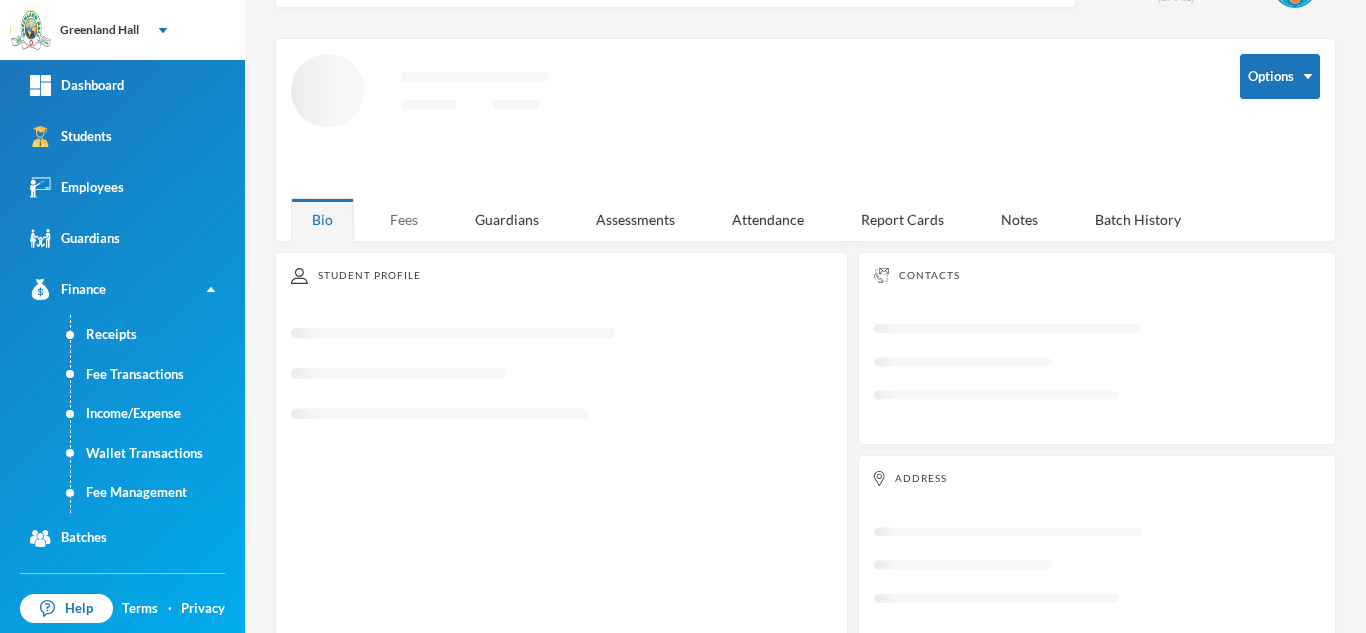 scroll, scrollTop: 0, scrollLeft: 0, axis: both 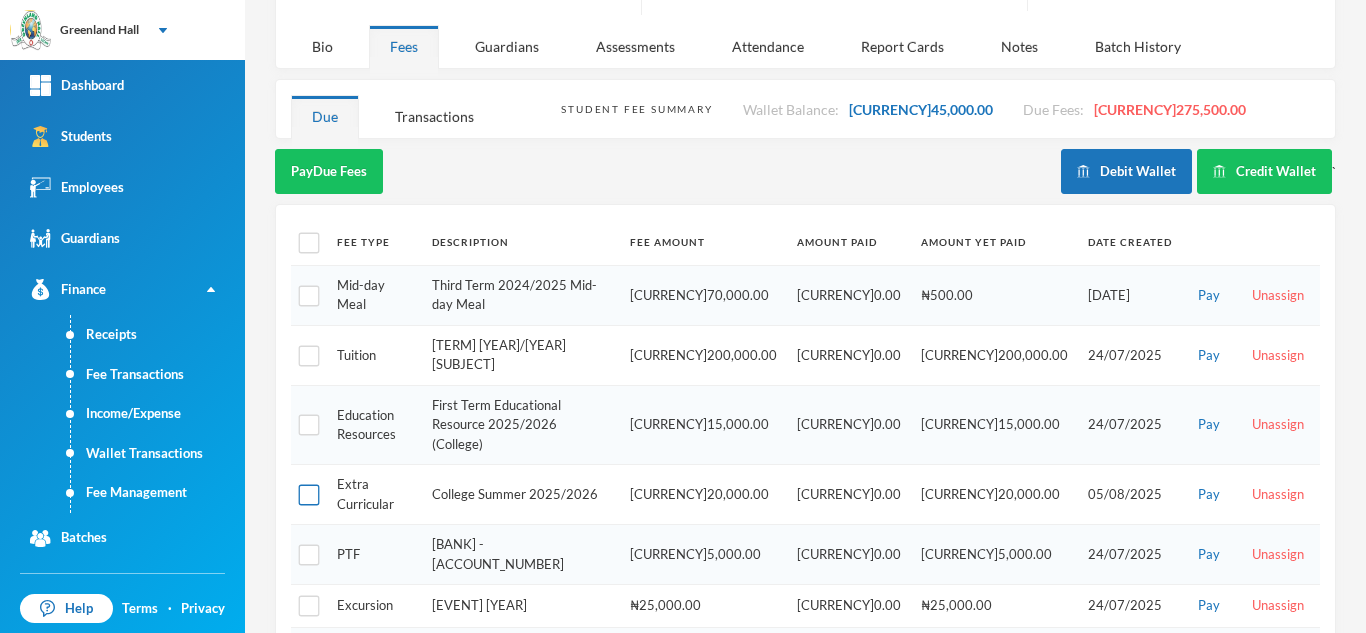 click at bounding box center (309, 495) 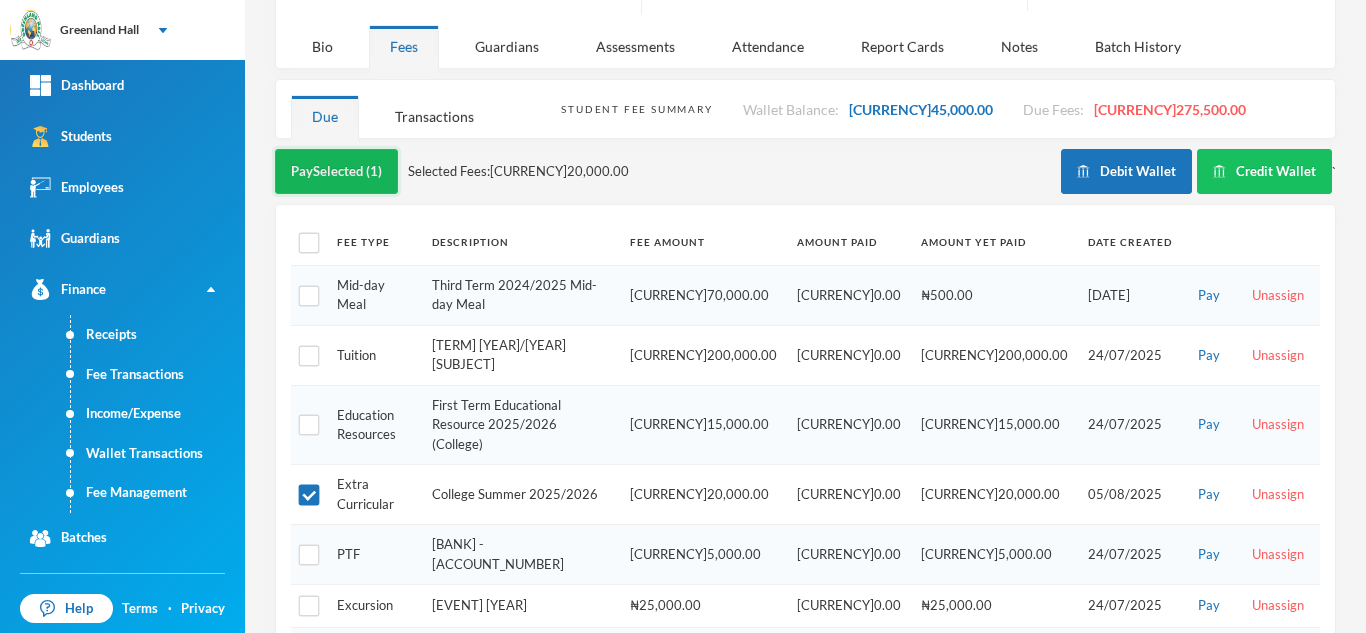 click on "Pay  Selected (1)" at bounding box center [336, 171] 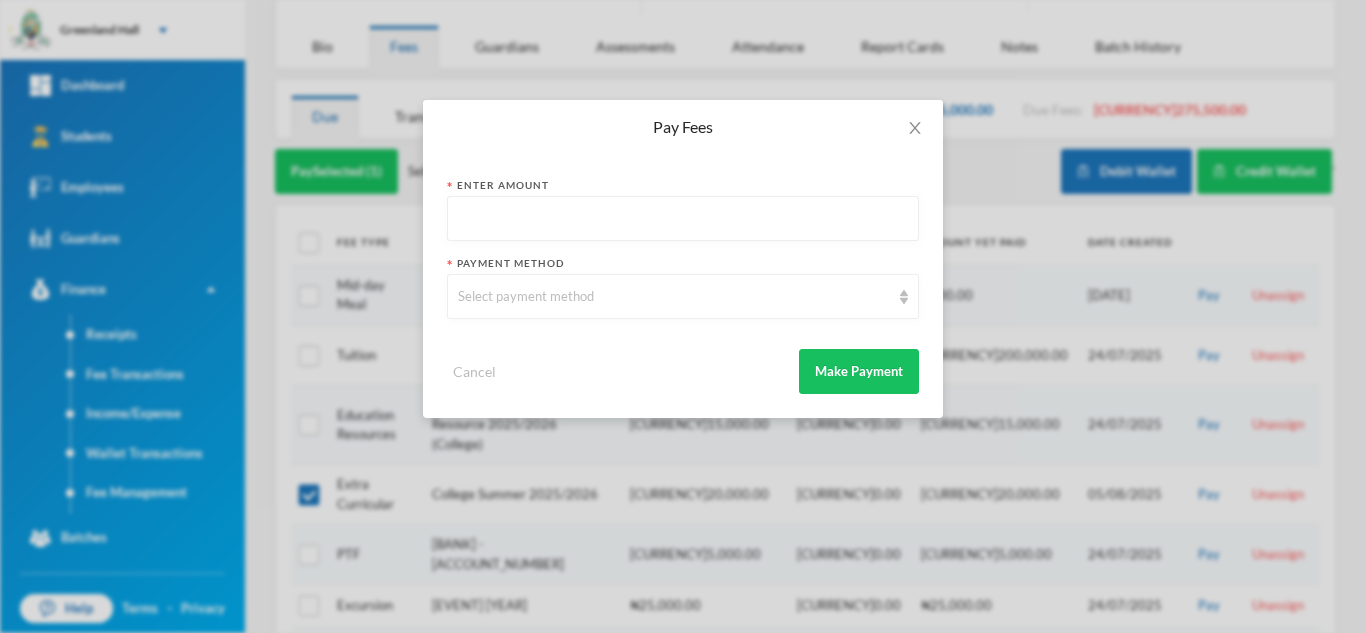 click at bounding box center (683, 219) 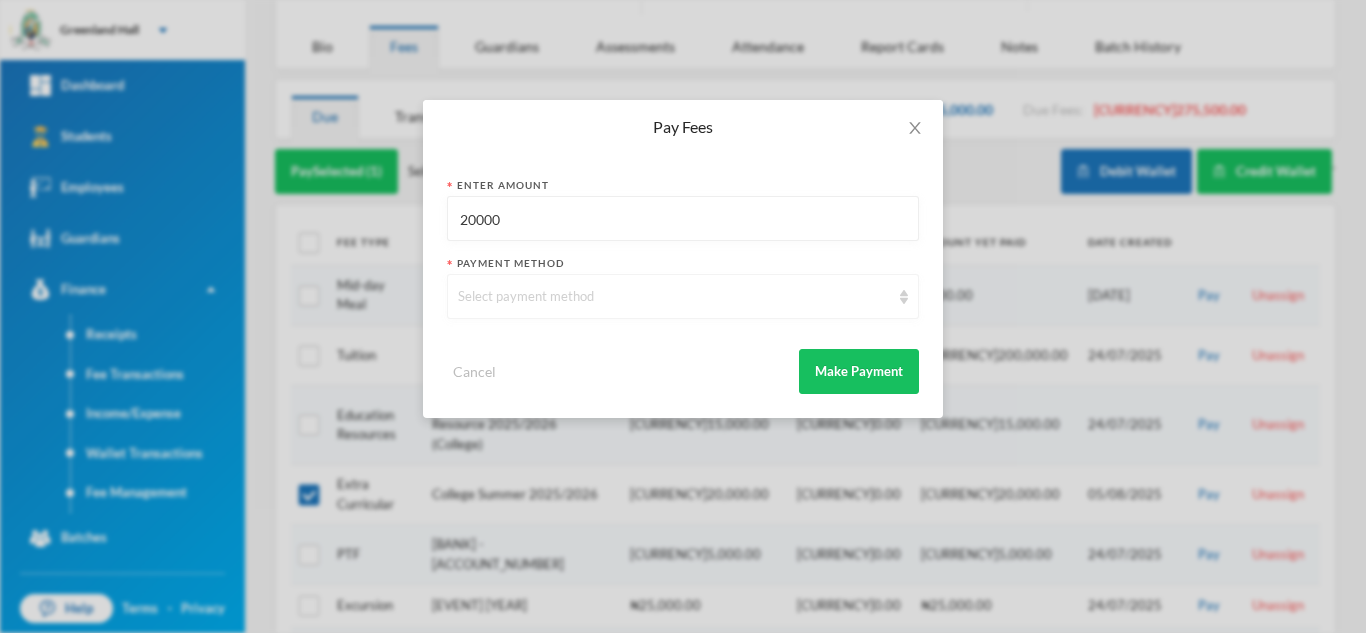 type on "20000" 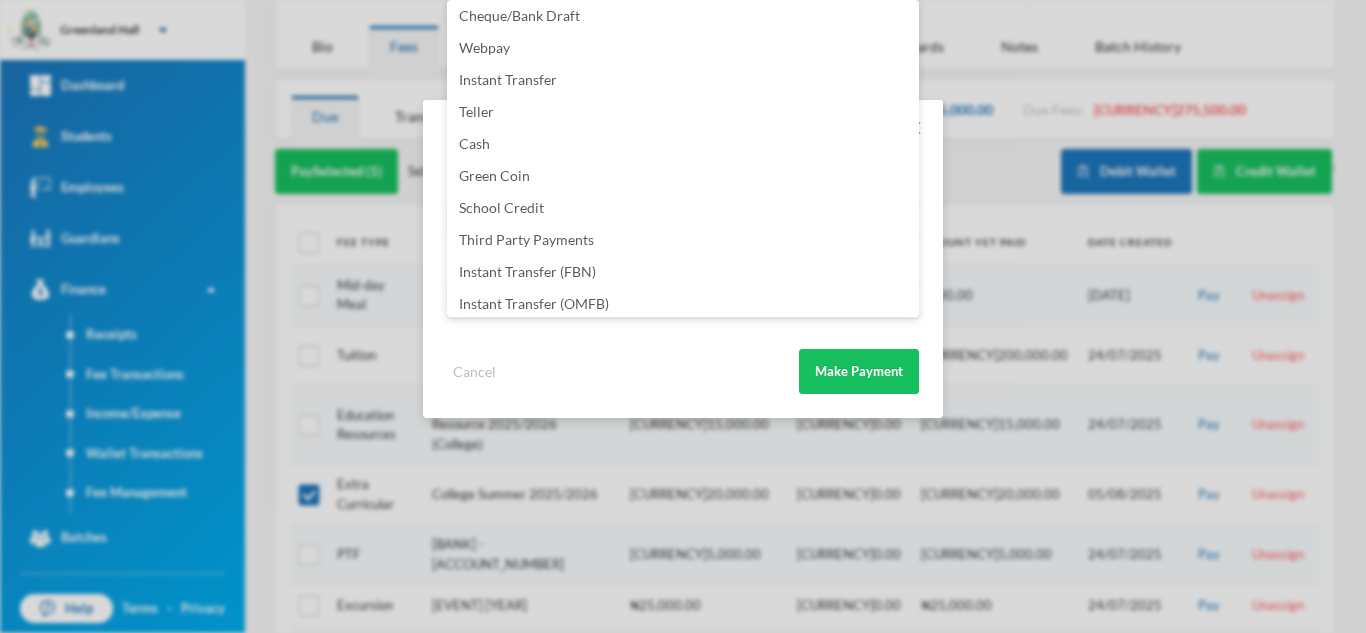 scroll, scrollTop: 235, scrollLeft: 0, axis: vertical 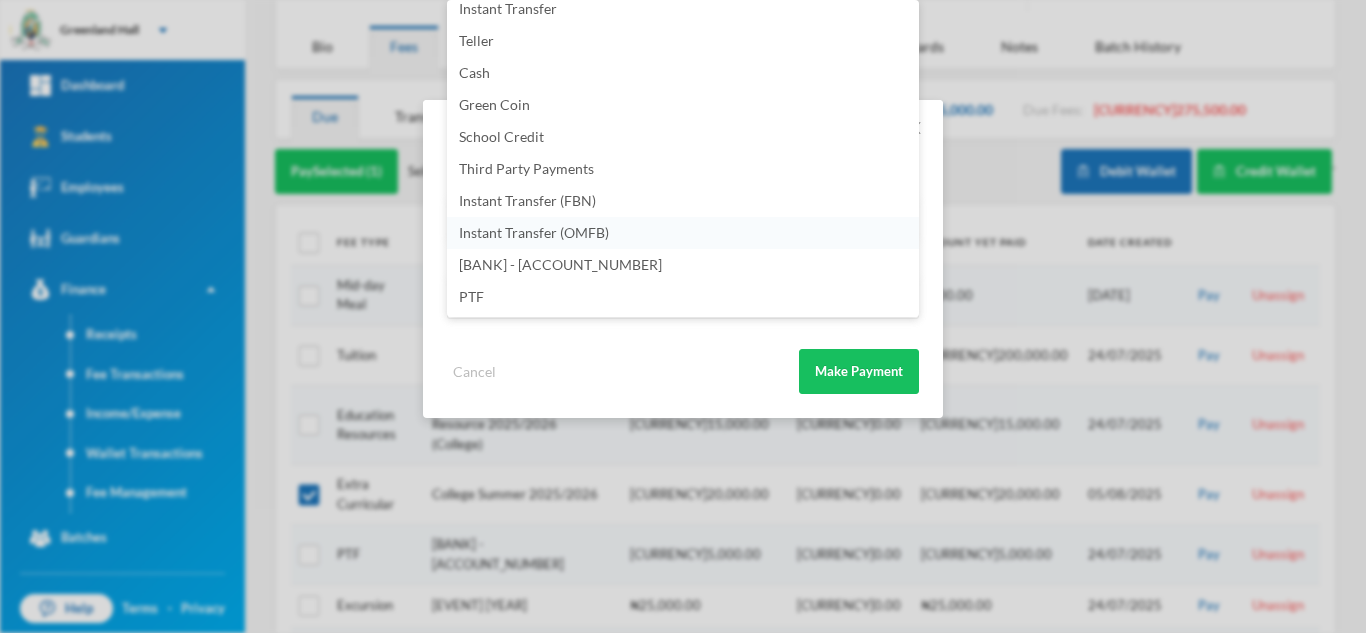 click on "Instant Transfer (OMFB)" at bounding box center (683, 233) 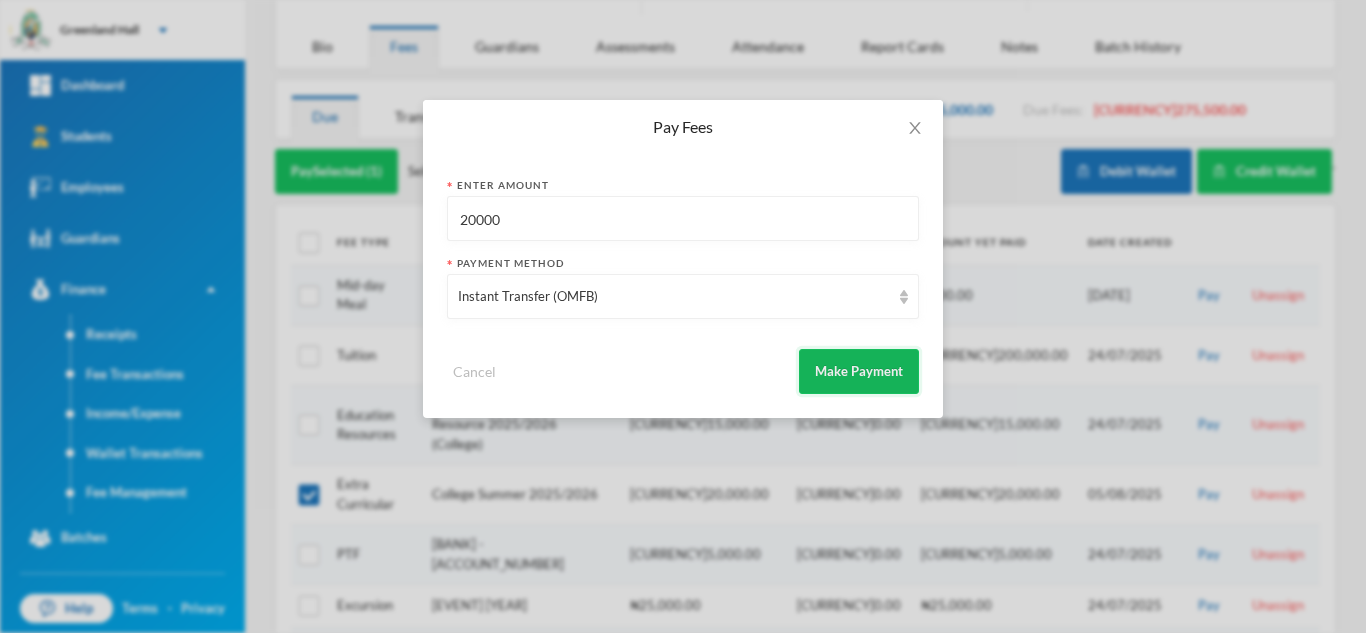 click on "Make Payment" at bounding box center [859, 371] 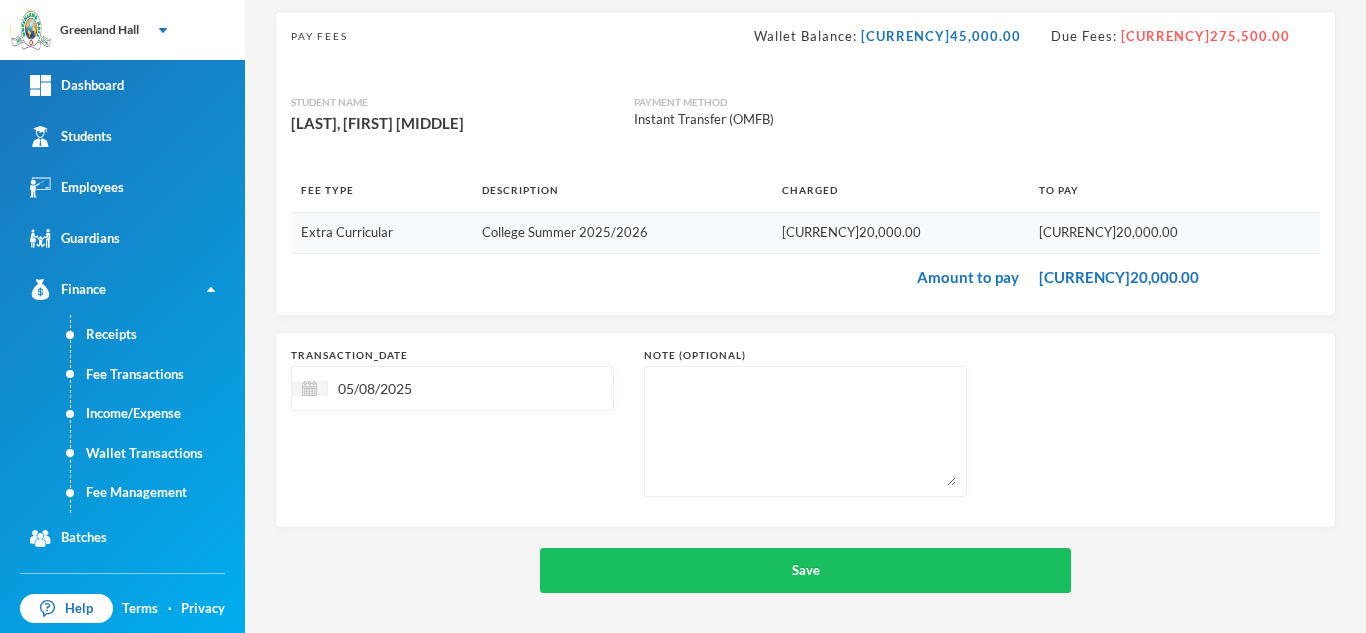 scroll, scrollTop: 128, scrollLeft: 0, axis: vertical 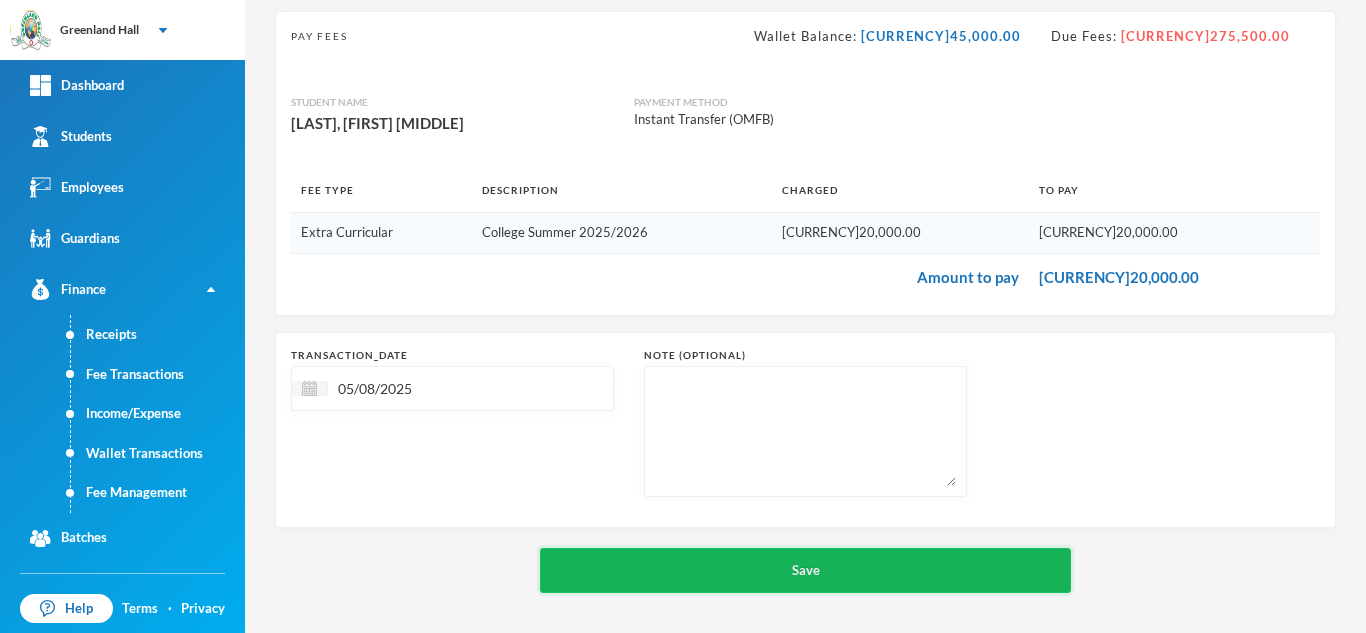 click on "Save" at bounding box center (805, 570) 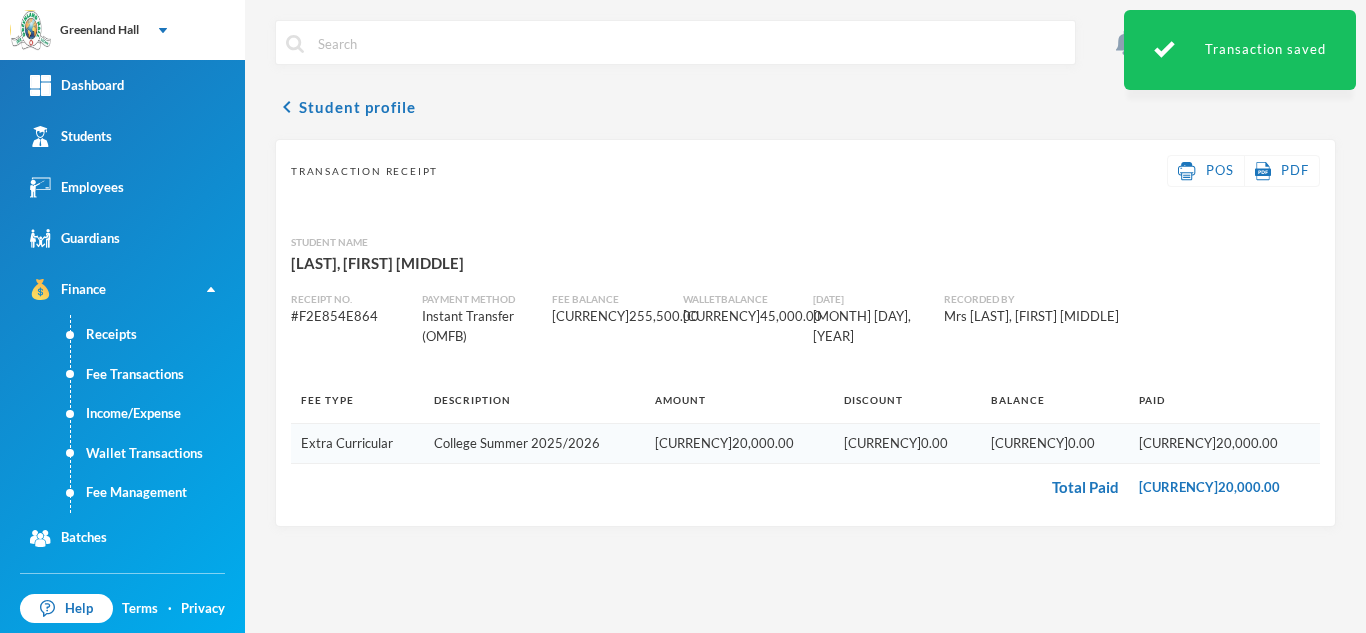 scroll, scrollTop: 0, scrollLeft: 0, axis: both 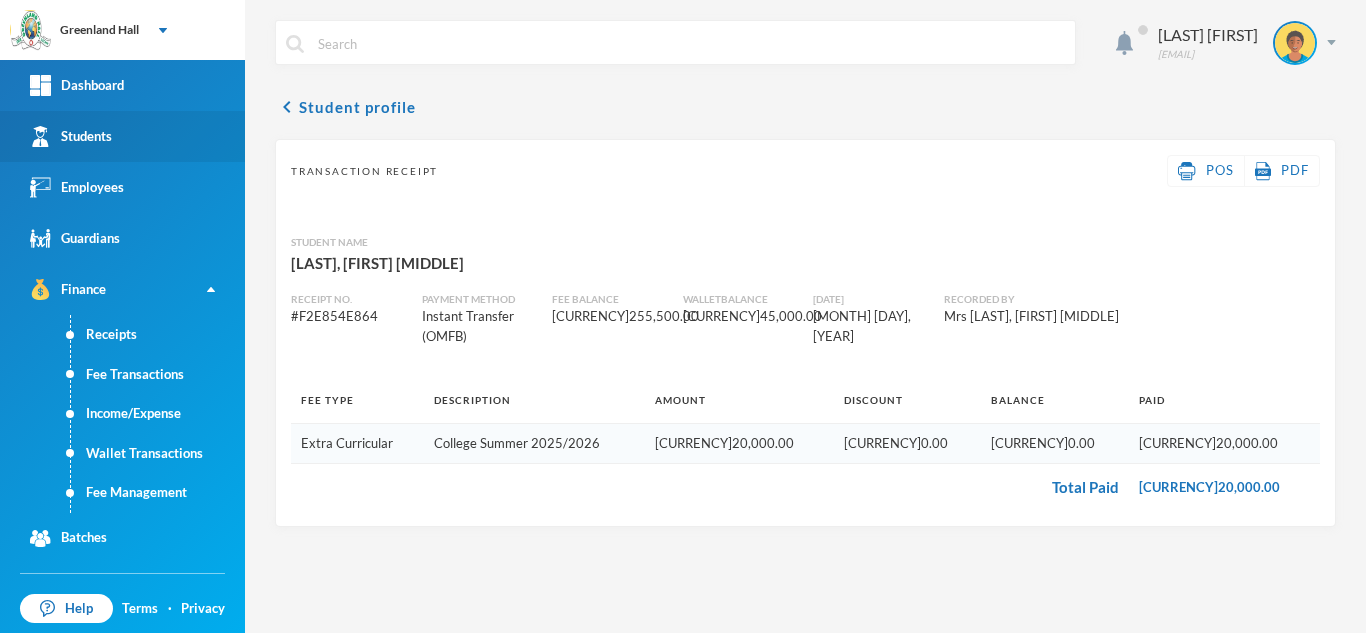 click on "Students" at bounding box center (122, 136) 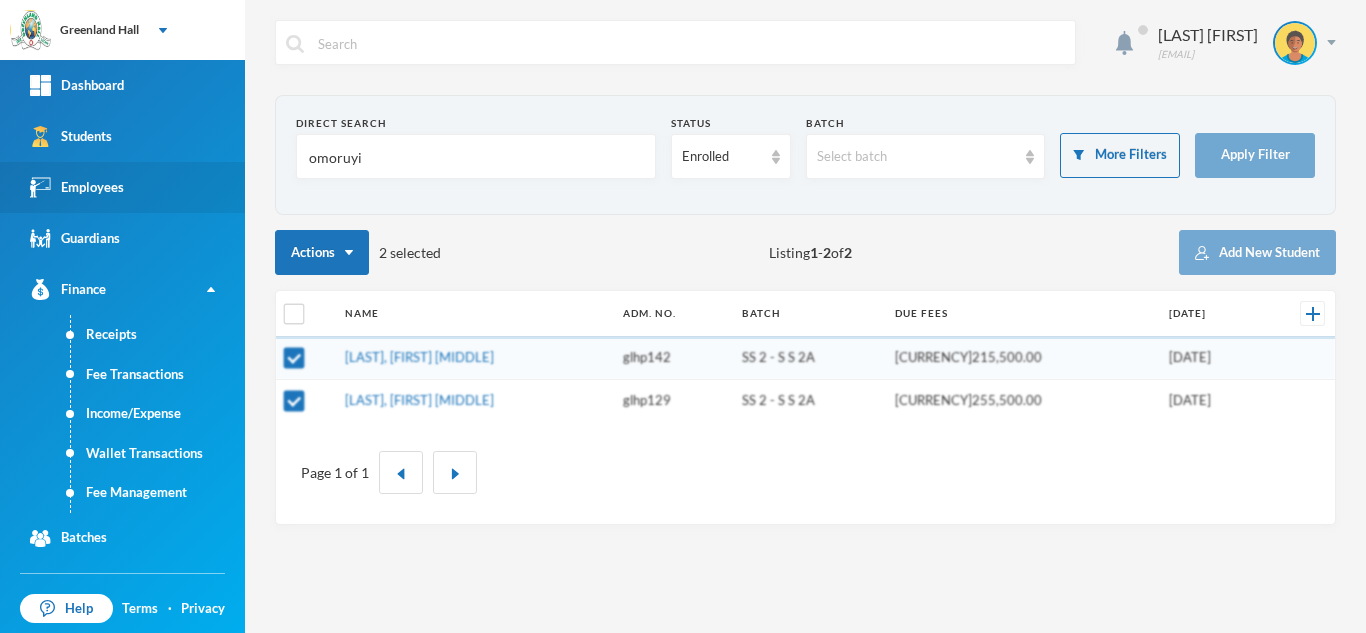 drag, startPoint x: 310, startPoint y: 161, endPoint x: 115, endPoint y: 180, distance: 195.92346 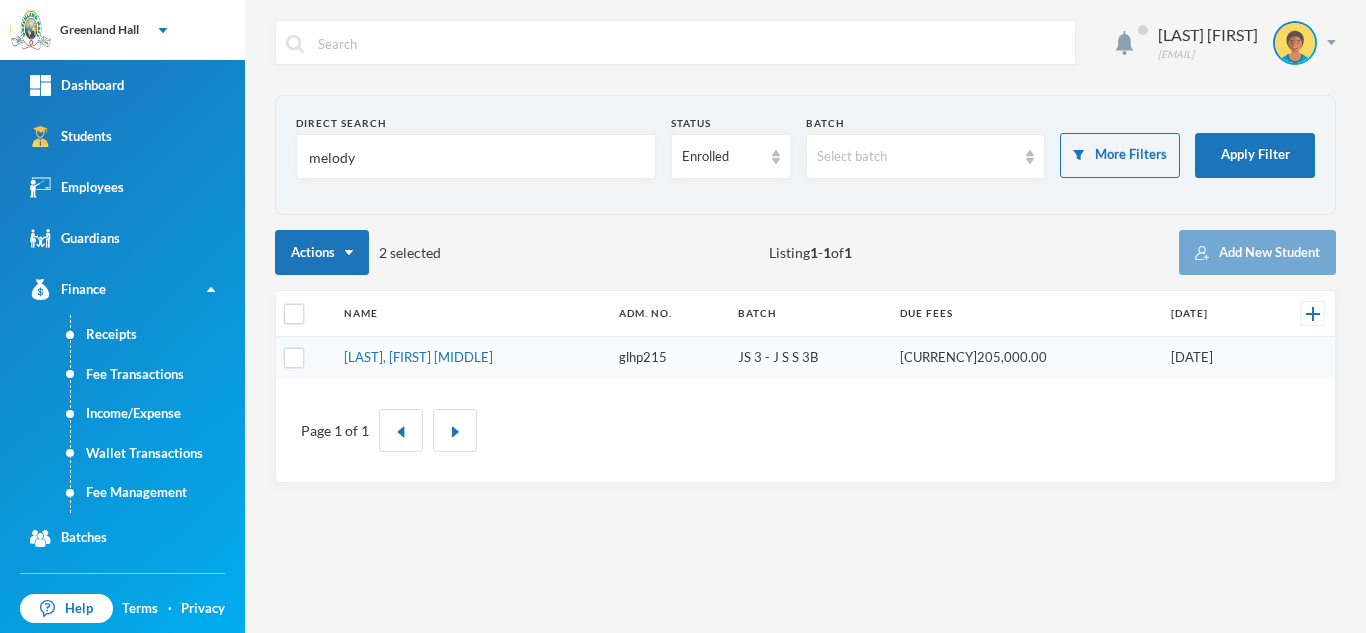 type on "melody" 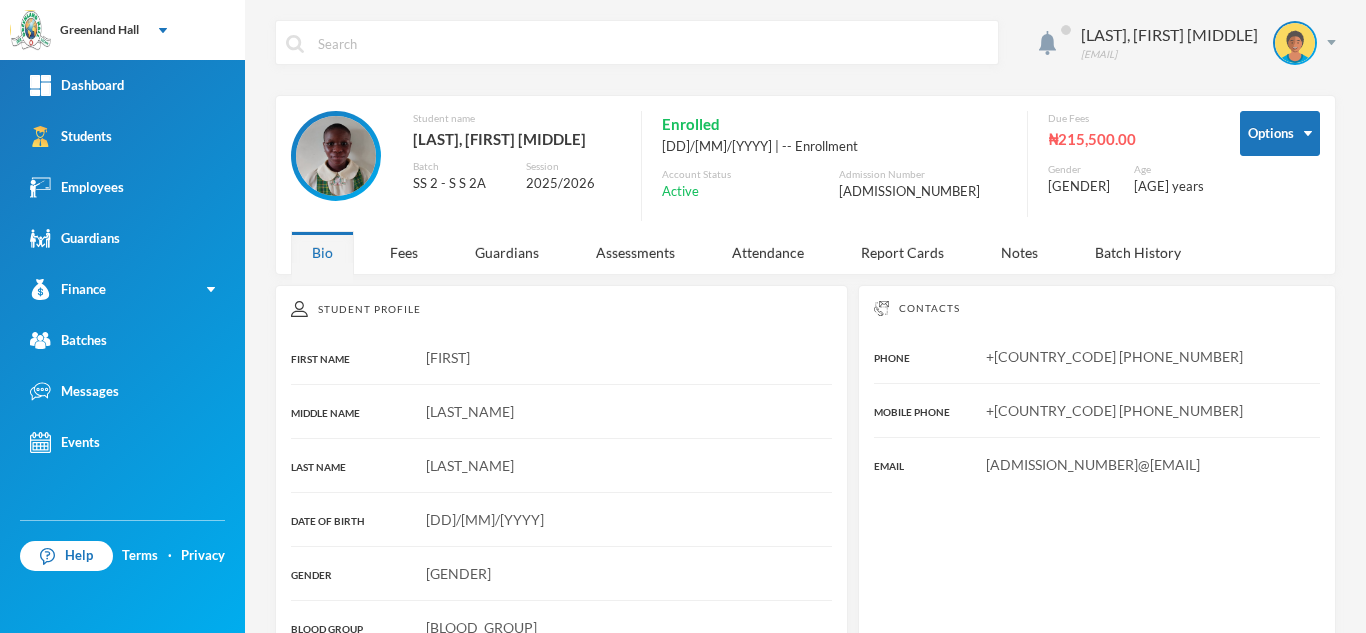scroll, scrollTop: 0, scrollLeft: 0, axis: both 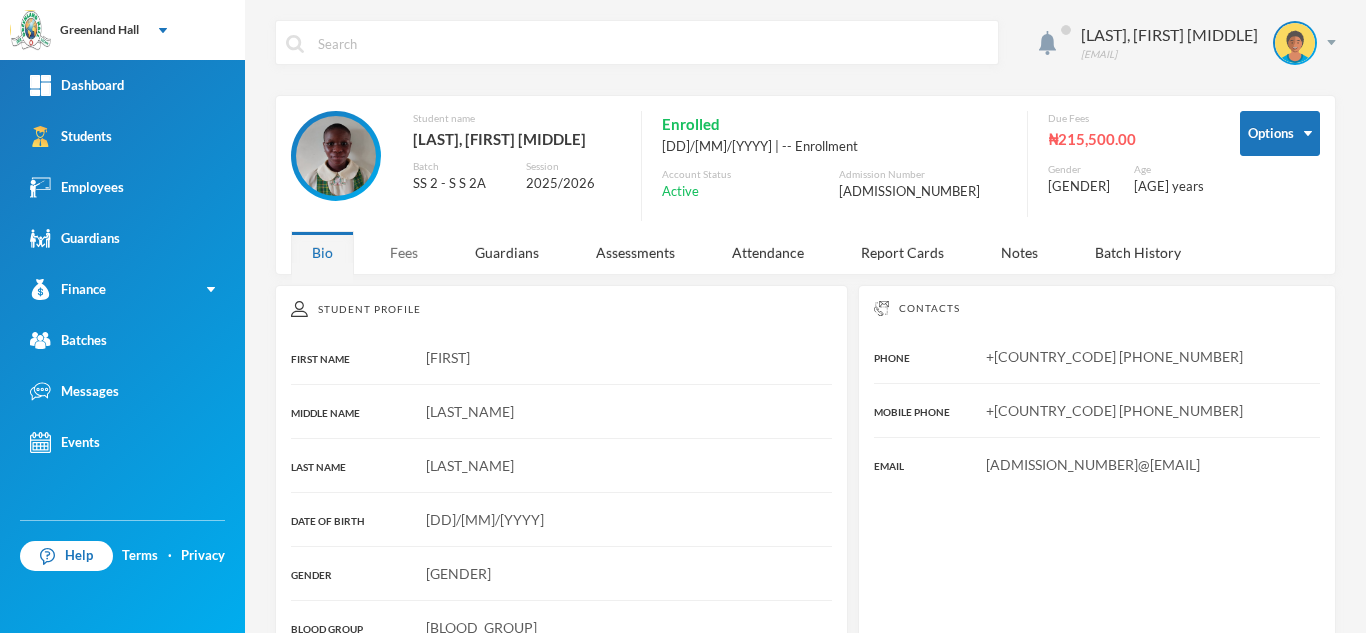 click on "Fees" at bounding box center (404, 252) 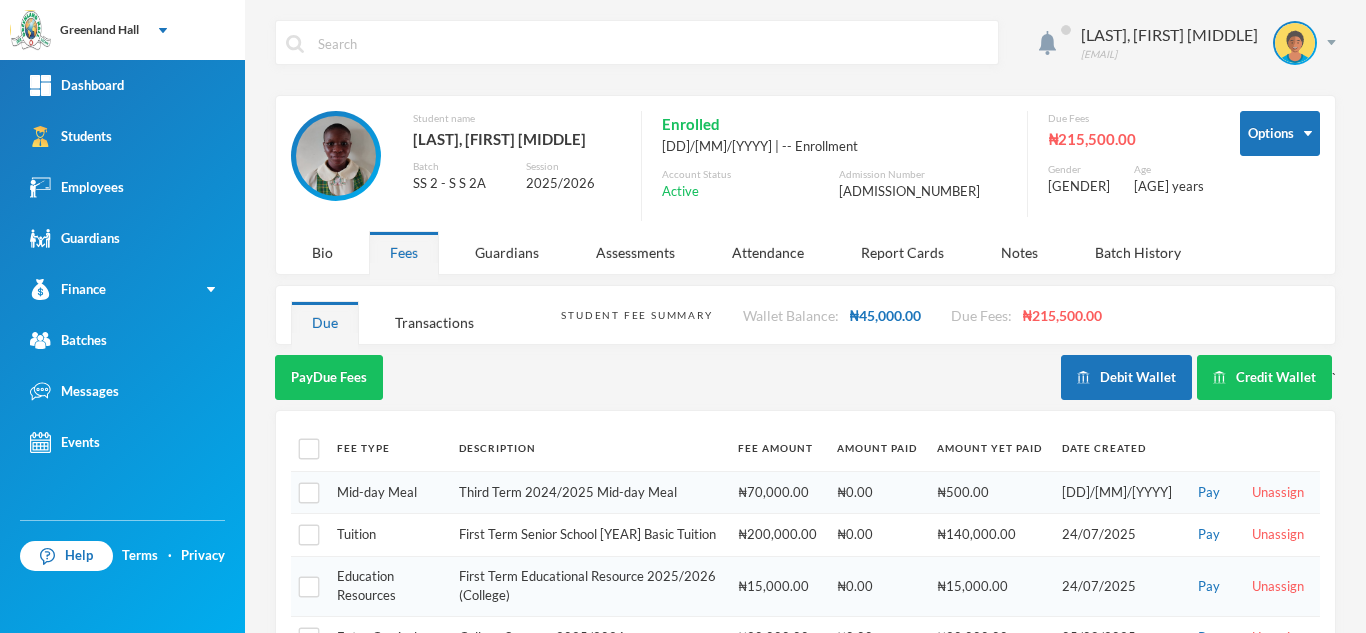 scroll, scrollTop: 218, scrollLeft: 0, axis: vertical 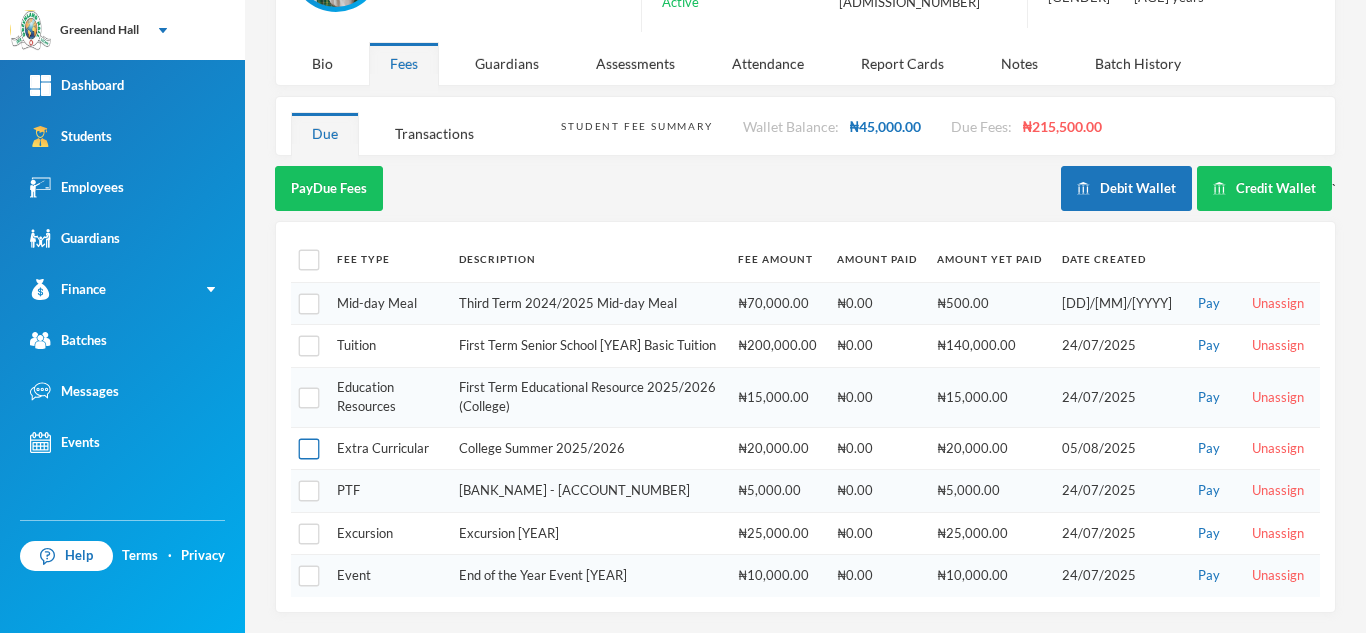 click at bounding box center (309, 449) 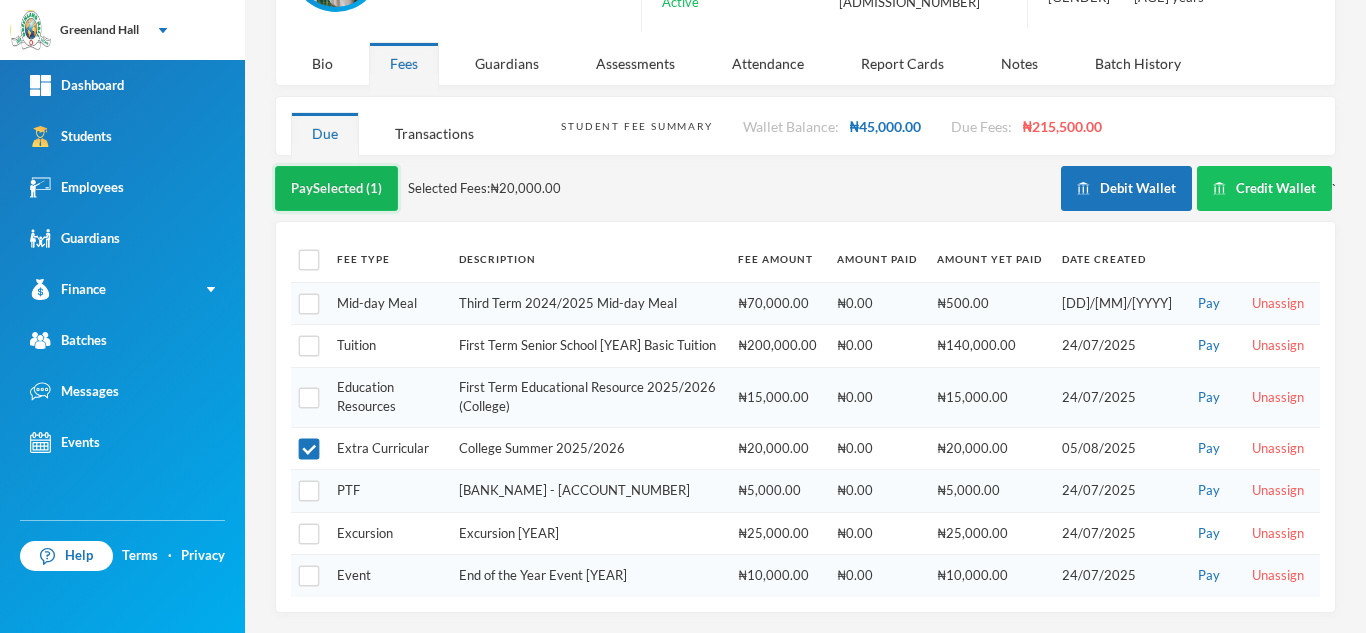 click on "Pay  Selected ([COUNT])" at bounding box center [336, 188] 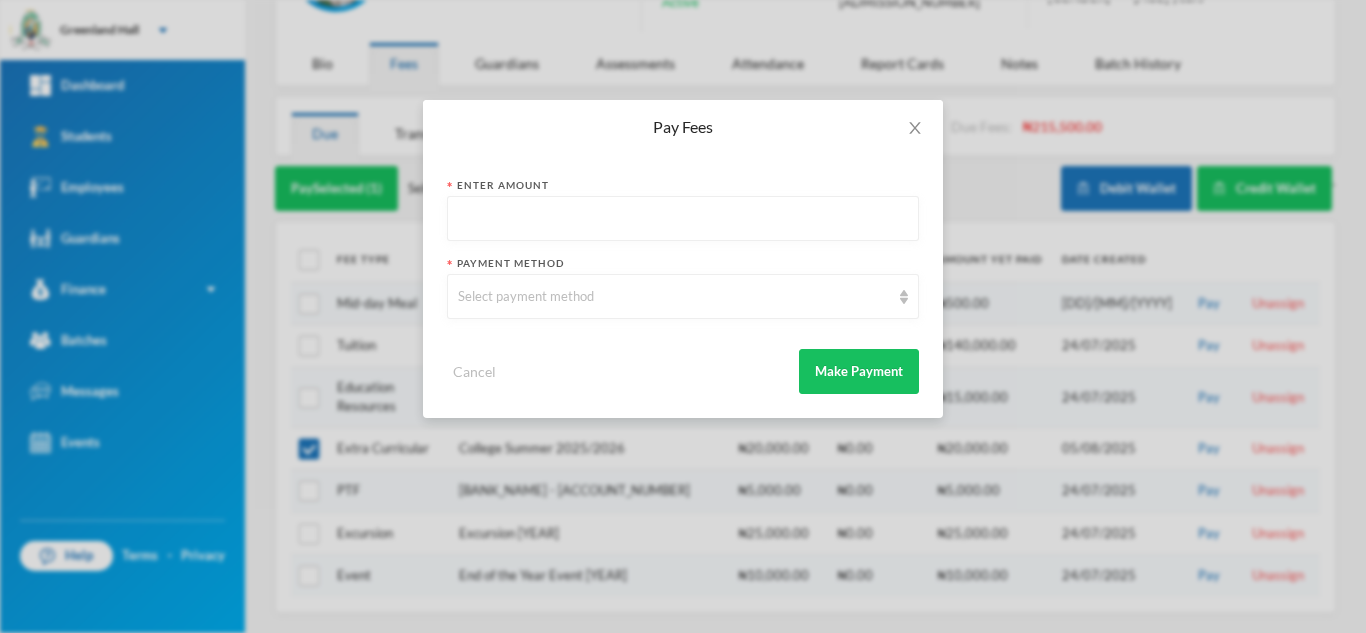 click at bounding box center [683, 219] 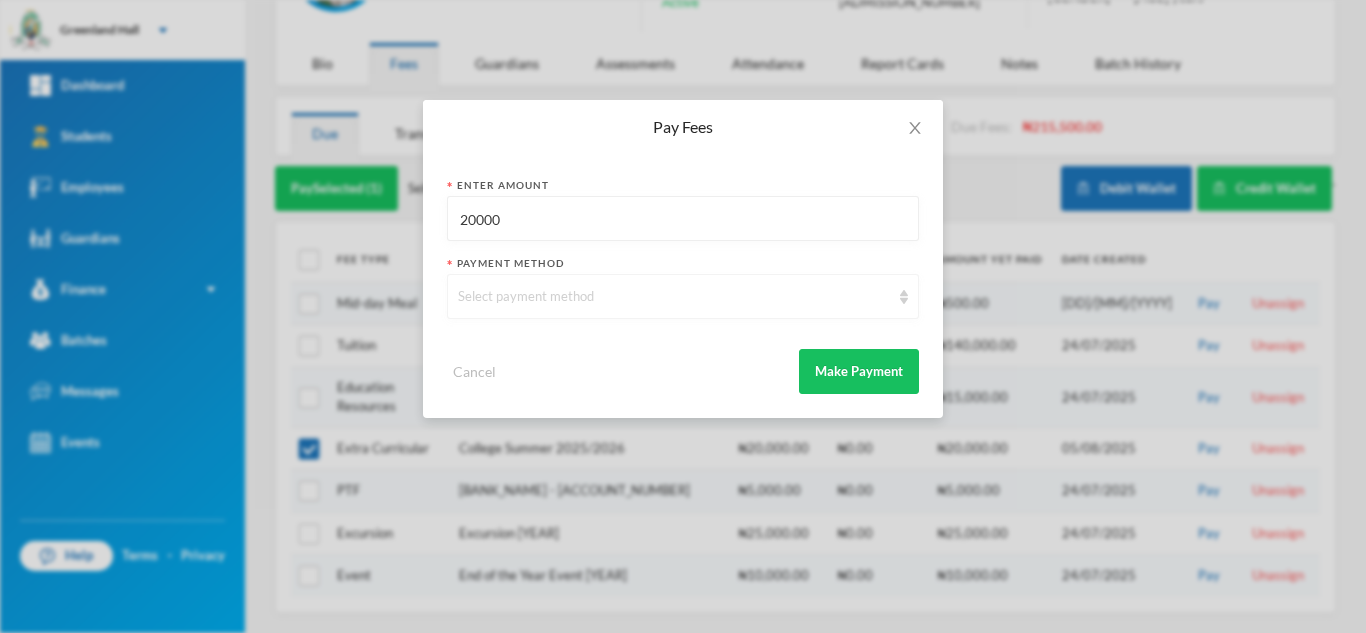 type on "20000" 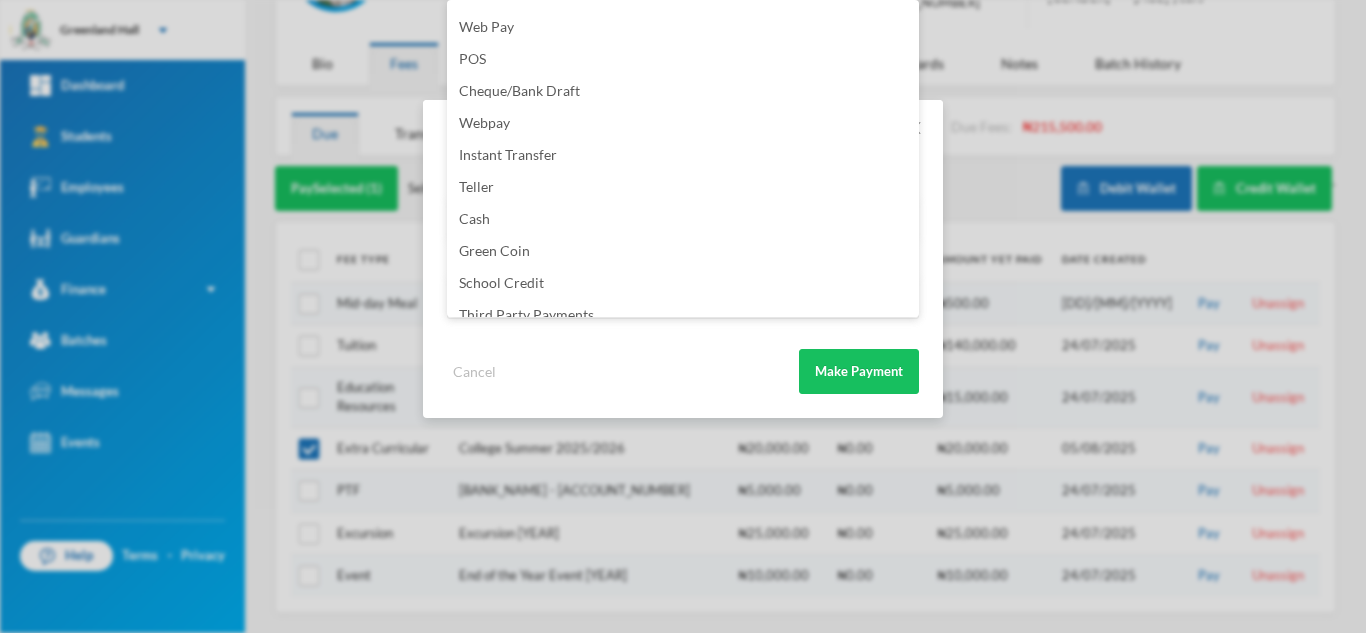 scroll, scrollTop: 235, scrollLeft: 0, axis: vertical 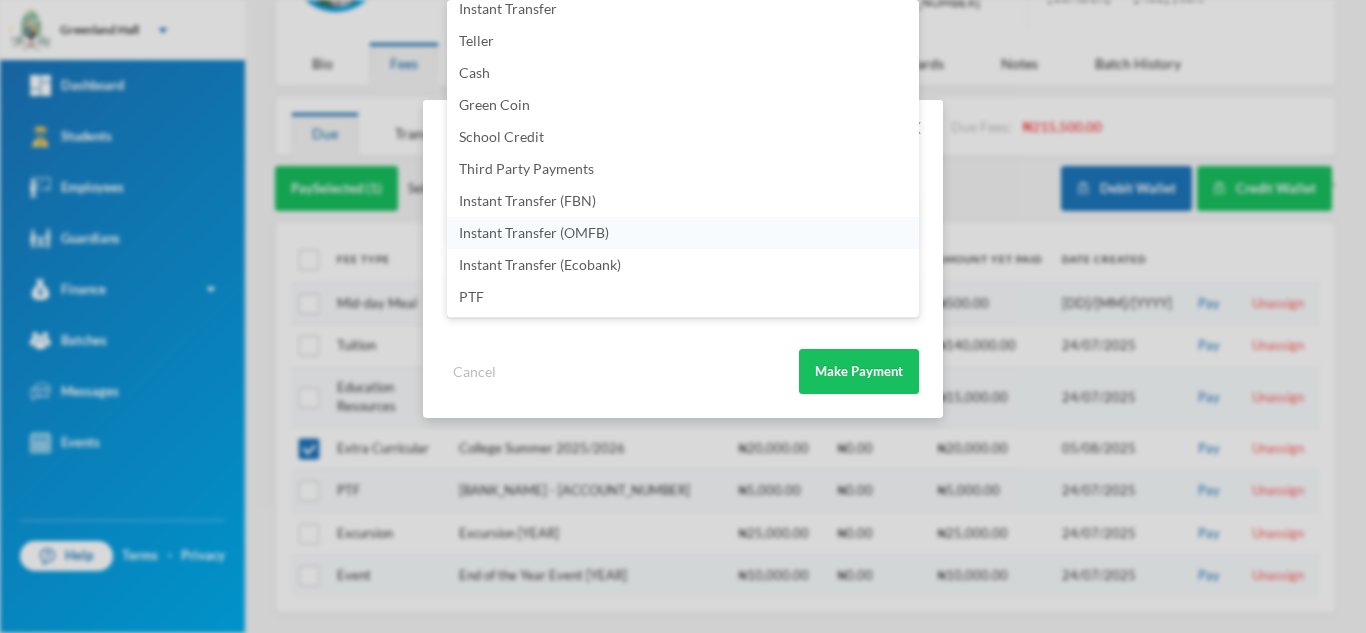 click on "Instant Transfer (OMFB)" at bounding box center [683, 233] 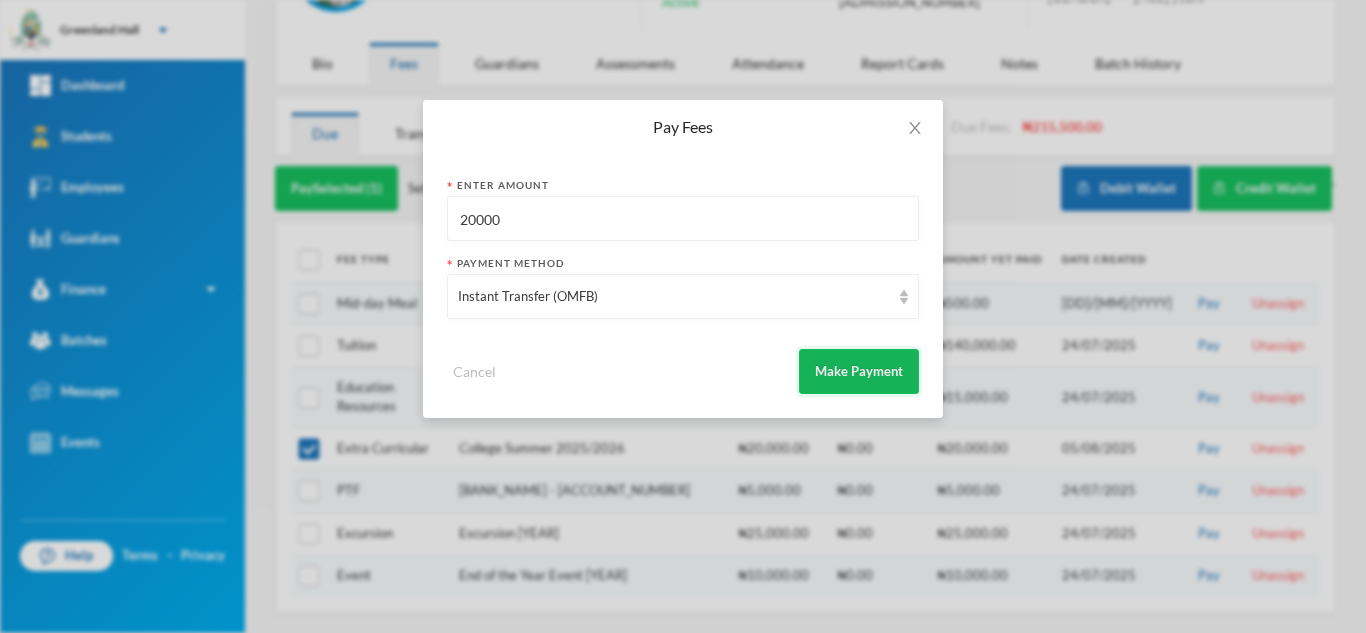 click on "Make Payment" at bounding box center (859, 371) 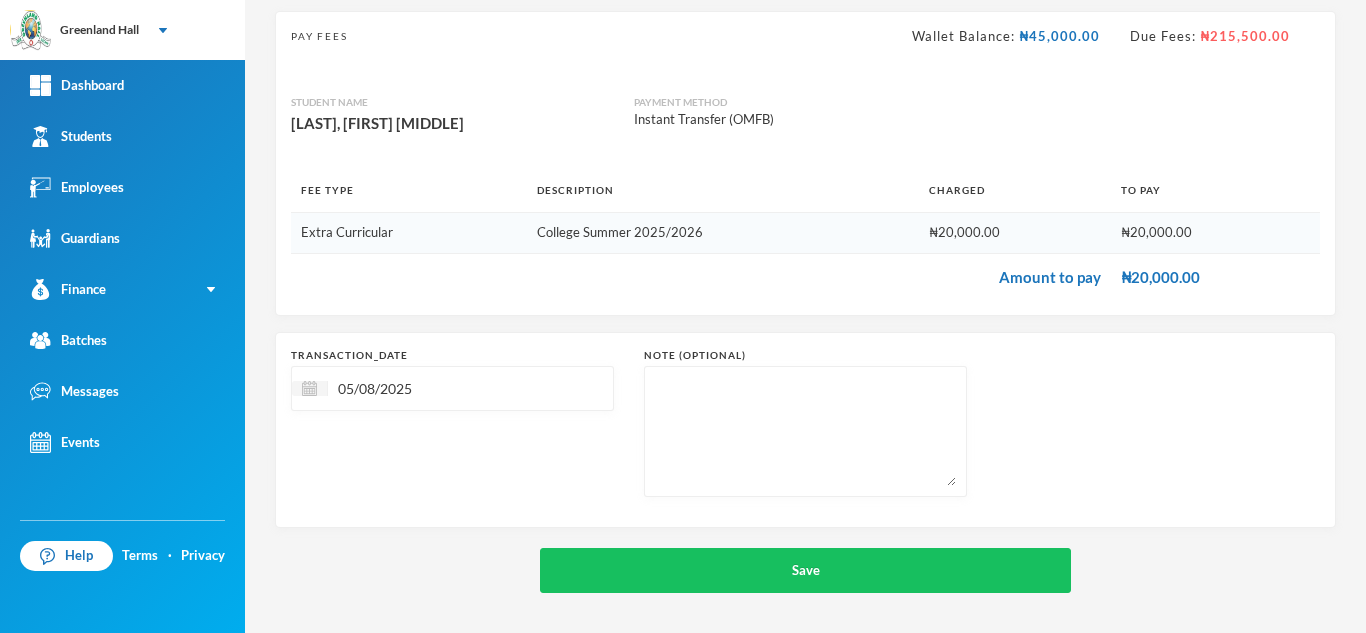 scroll, scrollTop: 128, scrollLeft: 0, axis: vertical 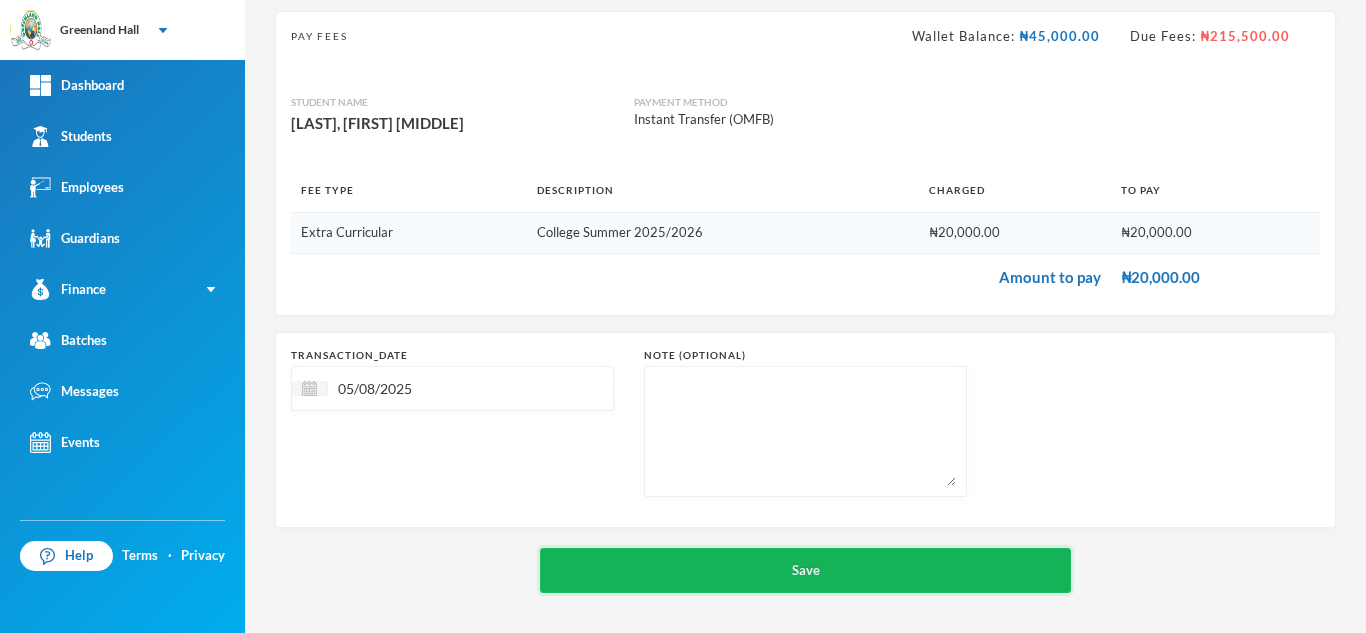 click on "Save" at bounding box center [805, 570] 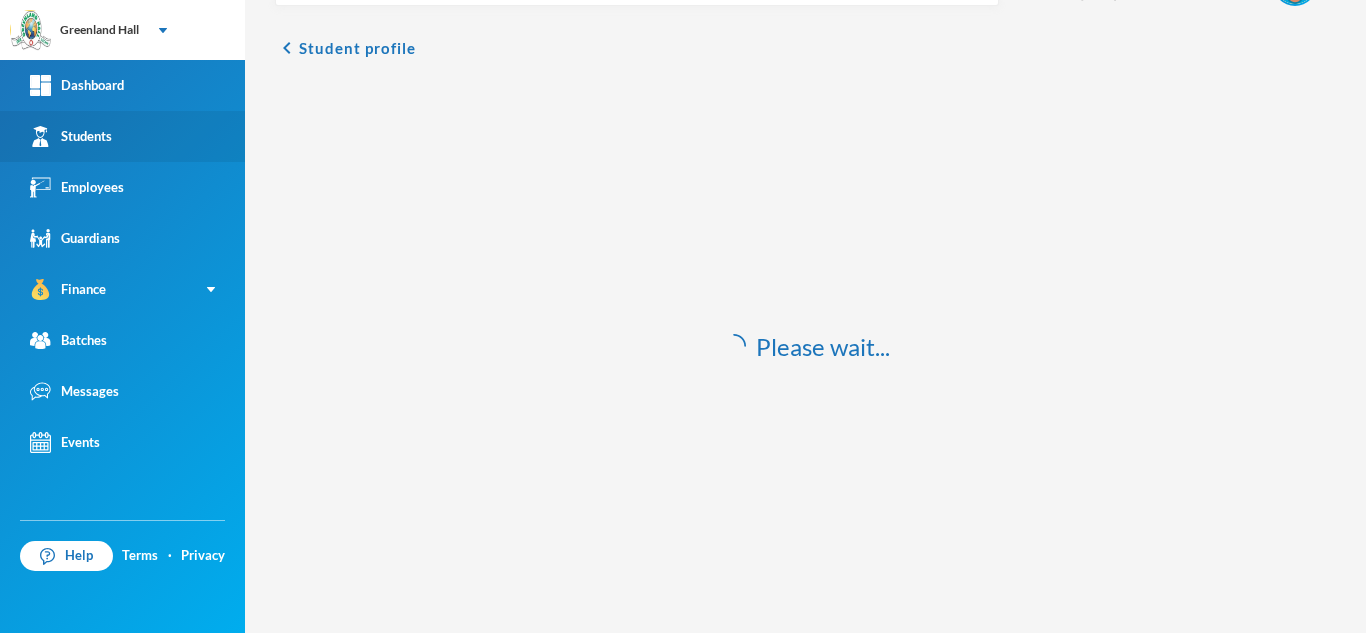 scroll, scrollTop: 59, scrollLeft: 0, axis: vertical 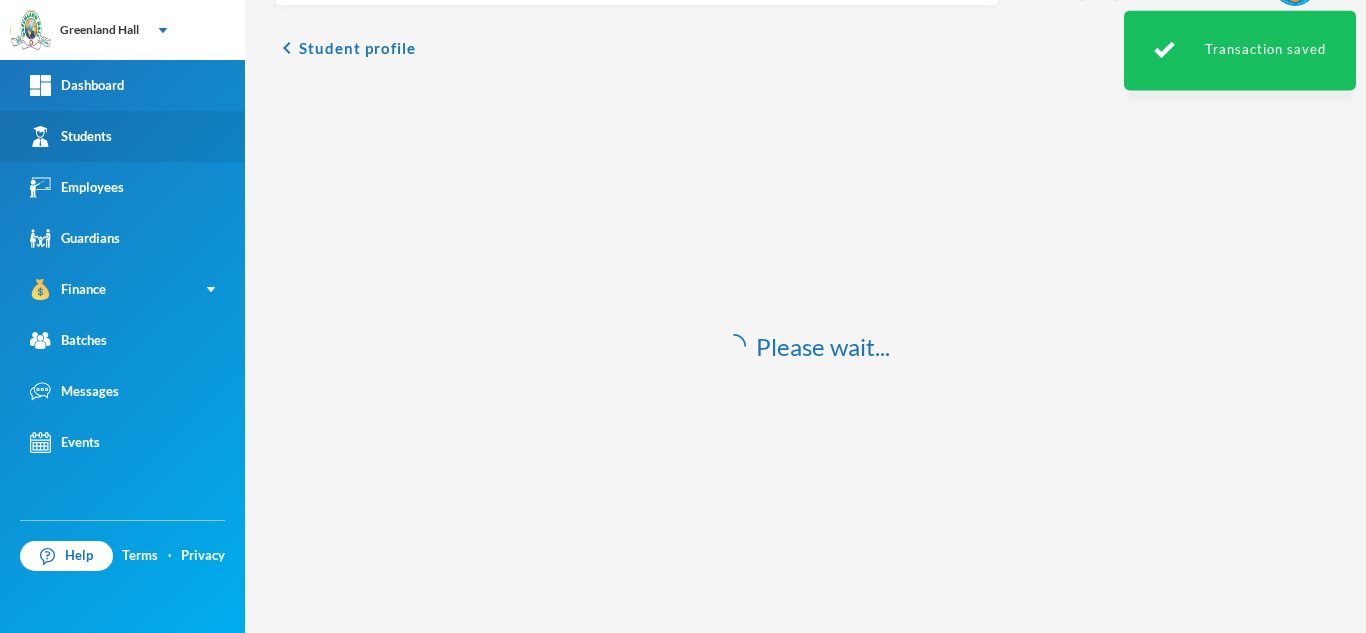 click on "Students" at bounding box center [122, 136] 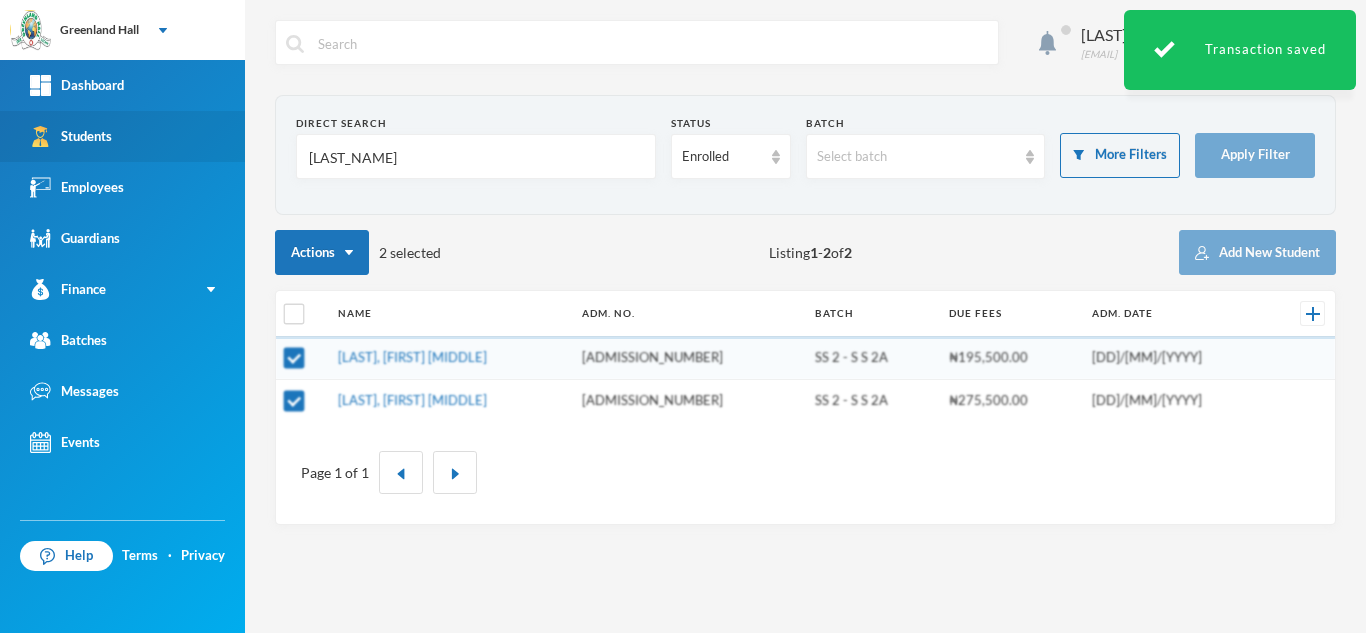 scroll, scrollTop: 0, scrollLeft: 0, axis: both 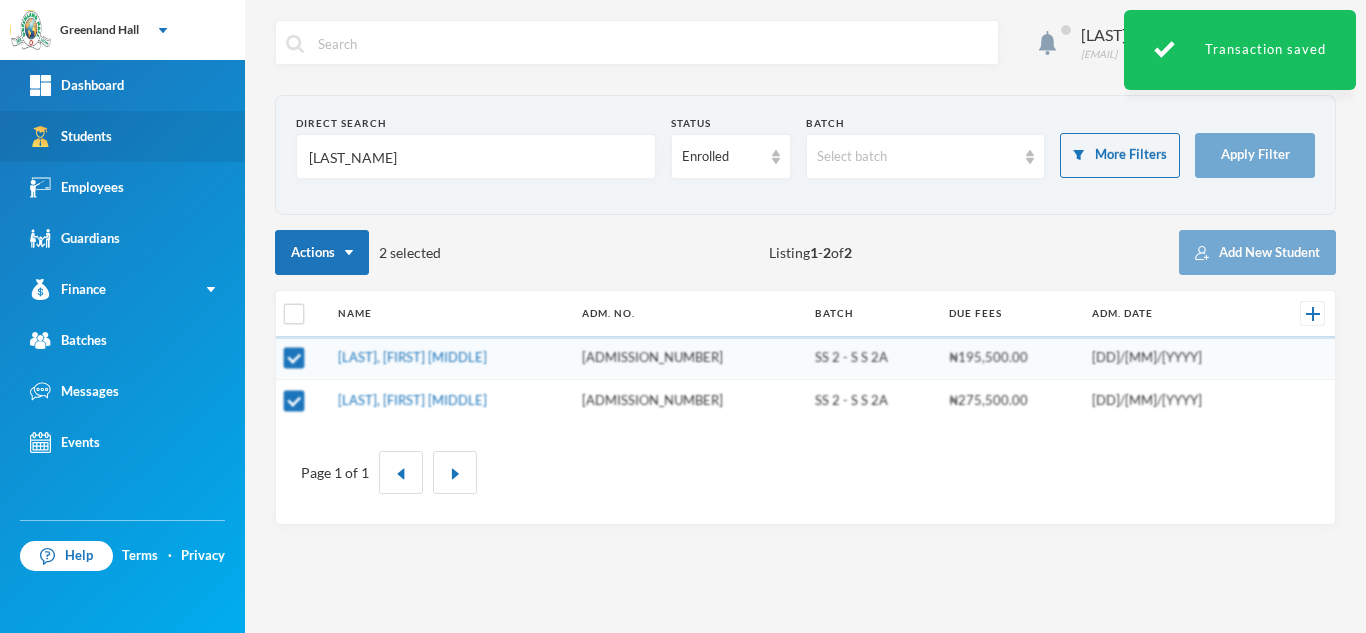 drag, startPoint x: 413, startPoint y: 159, endPoint x: 103, endPoint y: 155, distance: 310.02582 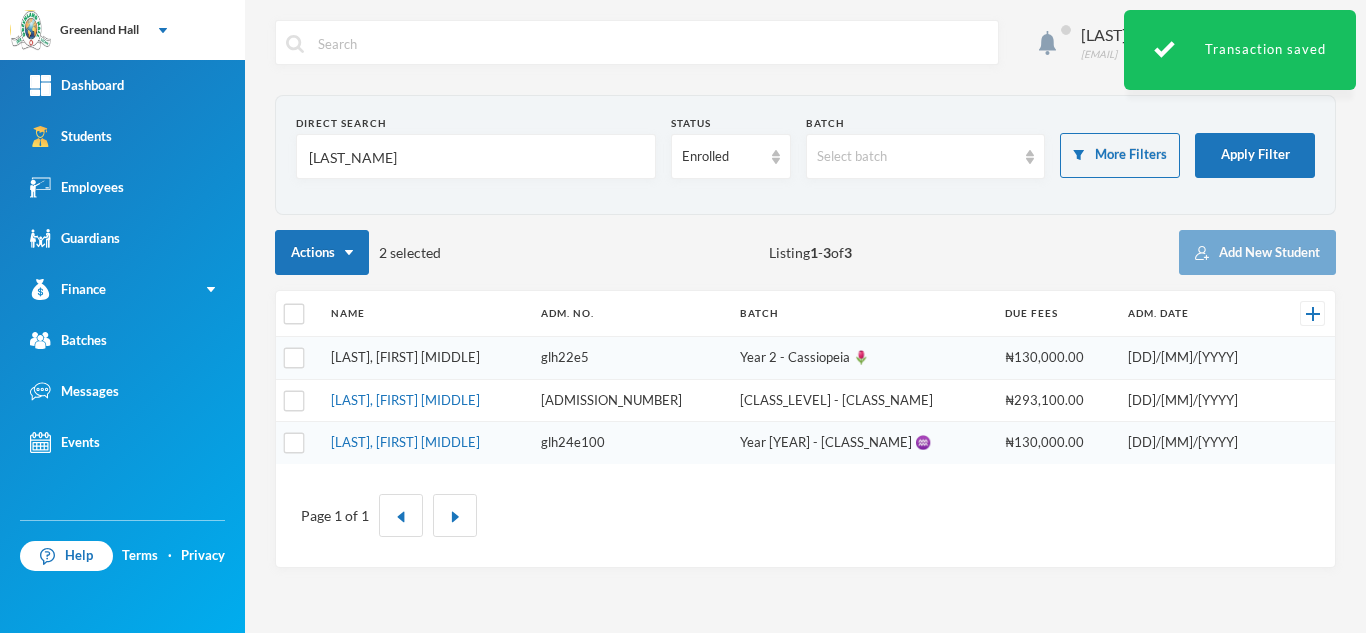 type on "coker" 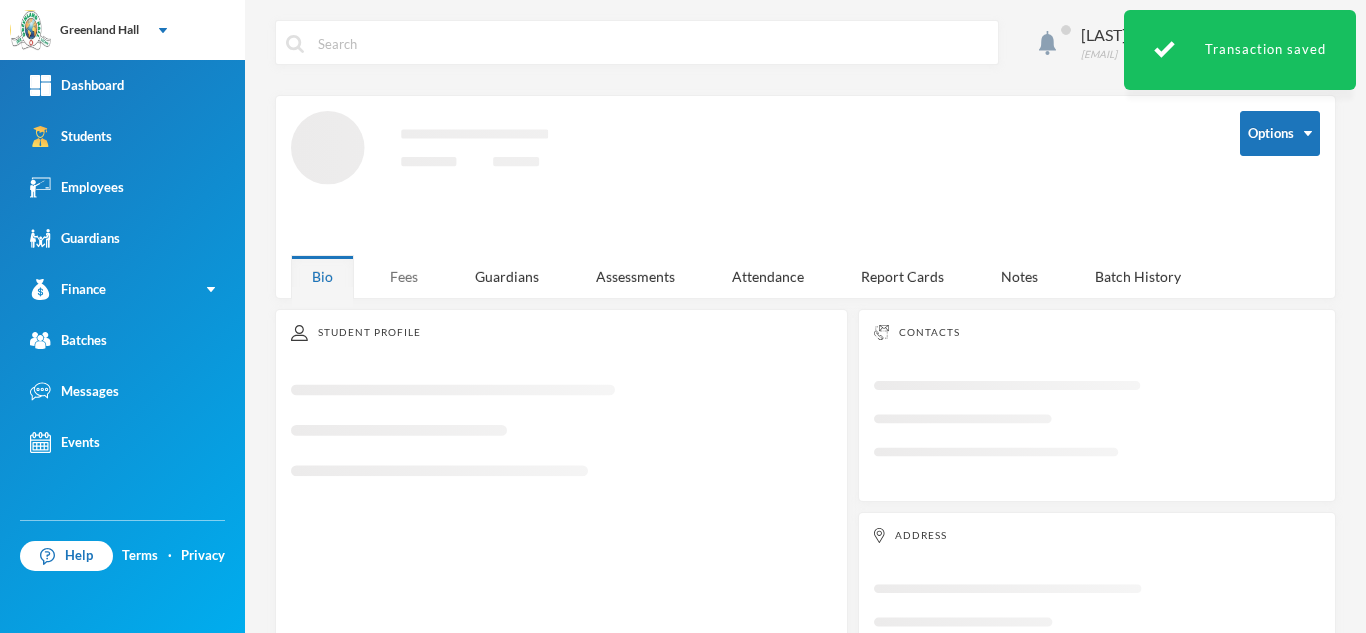 click on "Fees" at bounding box center (404, 276) 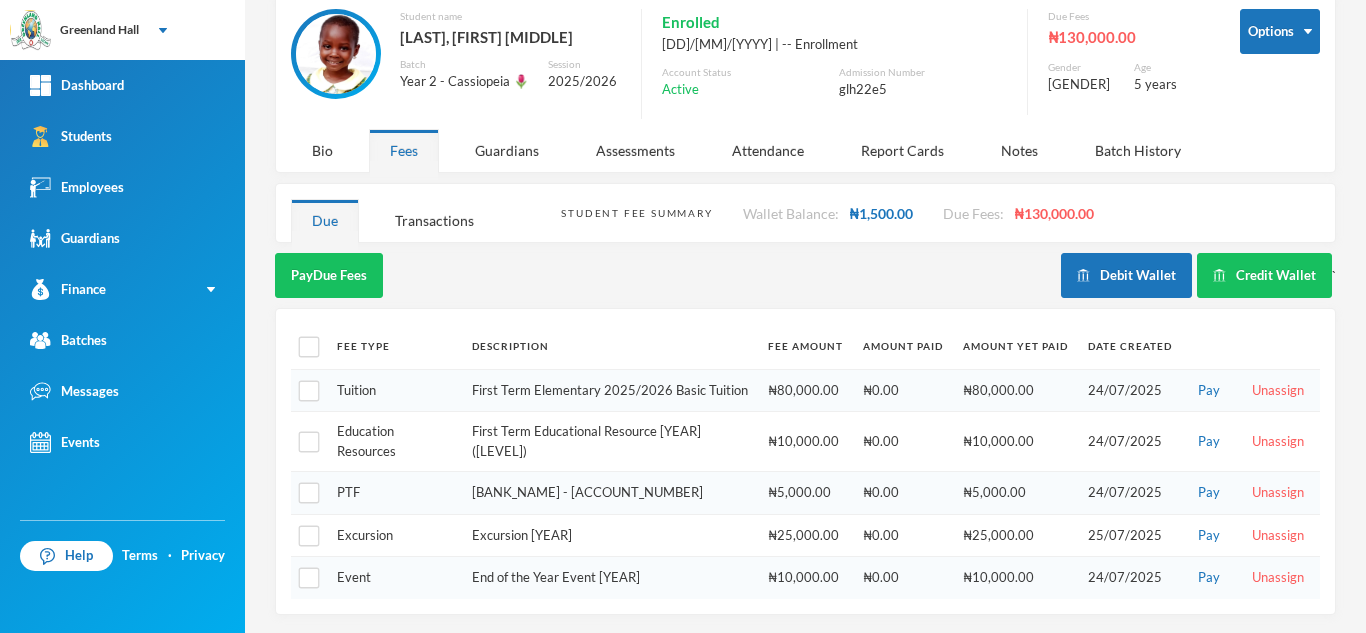 scroll, scrollTop: 104, scrollLeft: 0, axis: vertical 